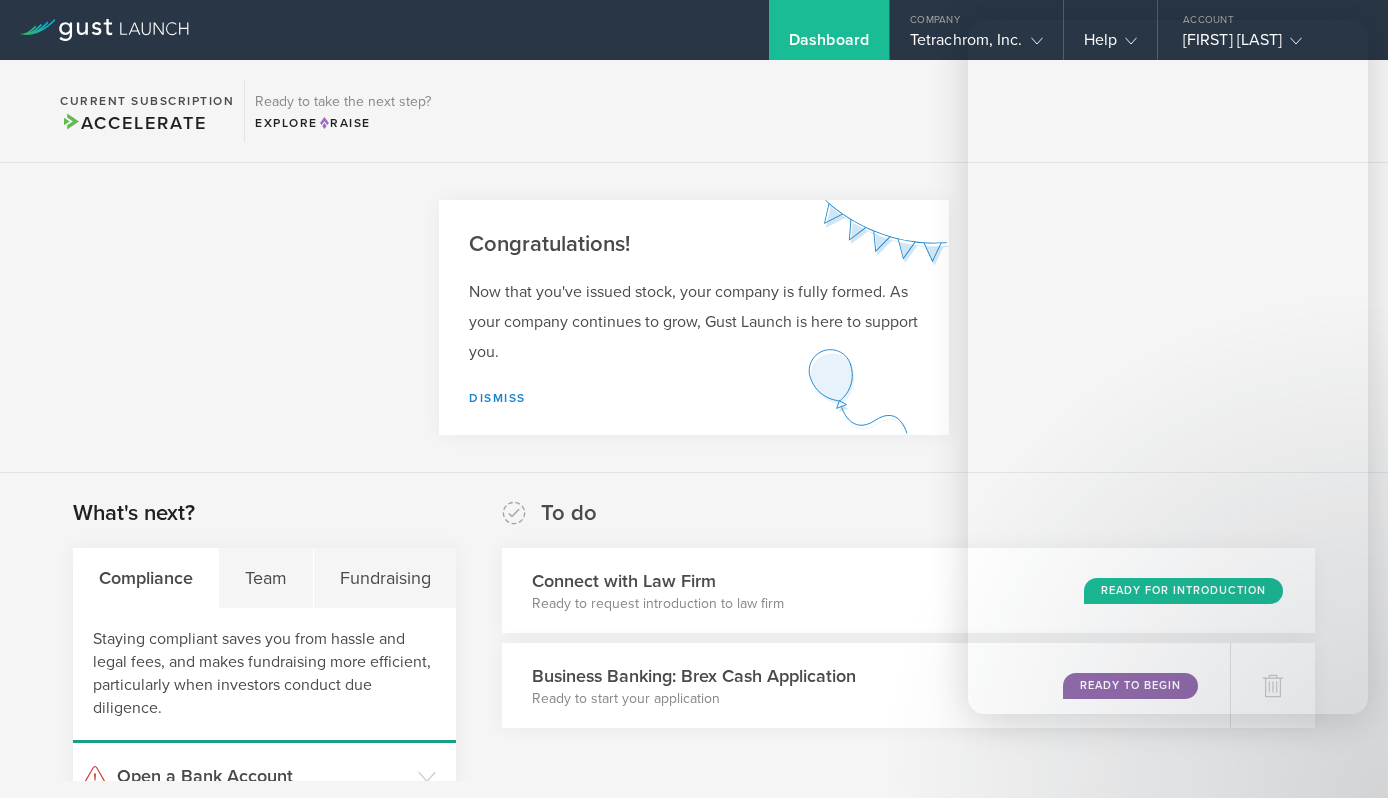 scroll, scrollTop: 0, scrollLeft: 0, axis: both 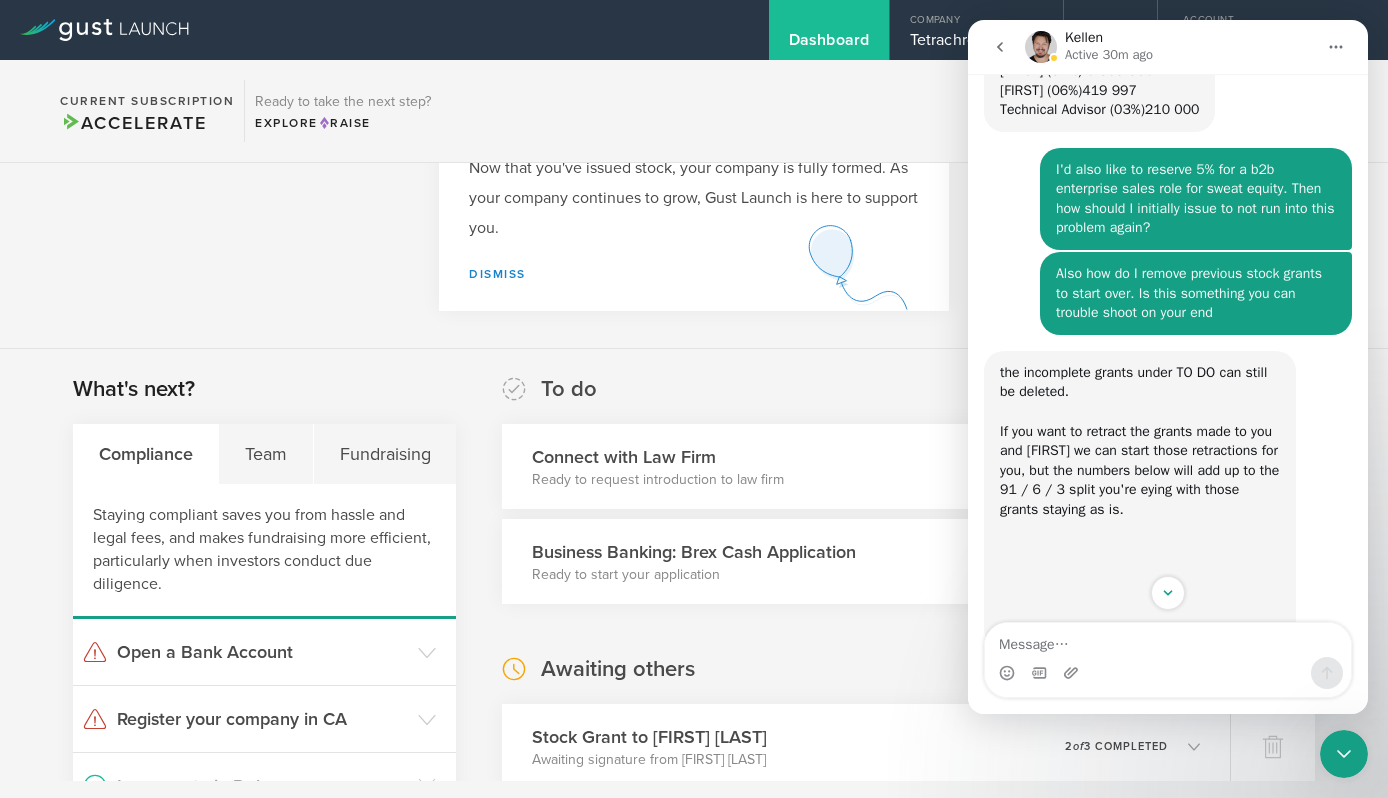 click at bounding box center [1168, 640] 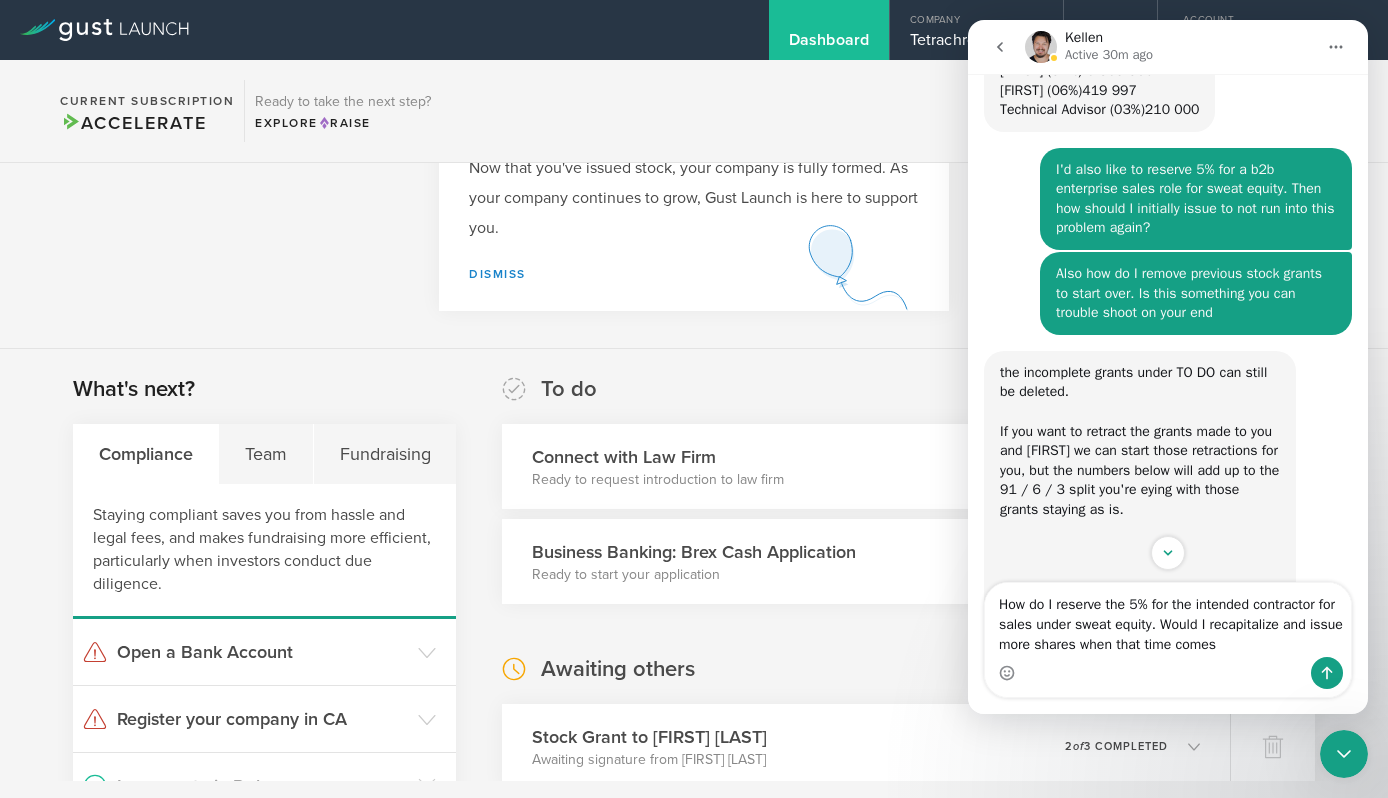 type on "How do I reserve the 5% for the intended contractor for sales under sweat equity. Would I recapitalize and issue more shares when that time comes" 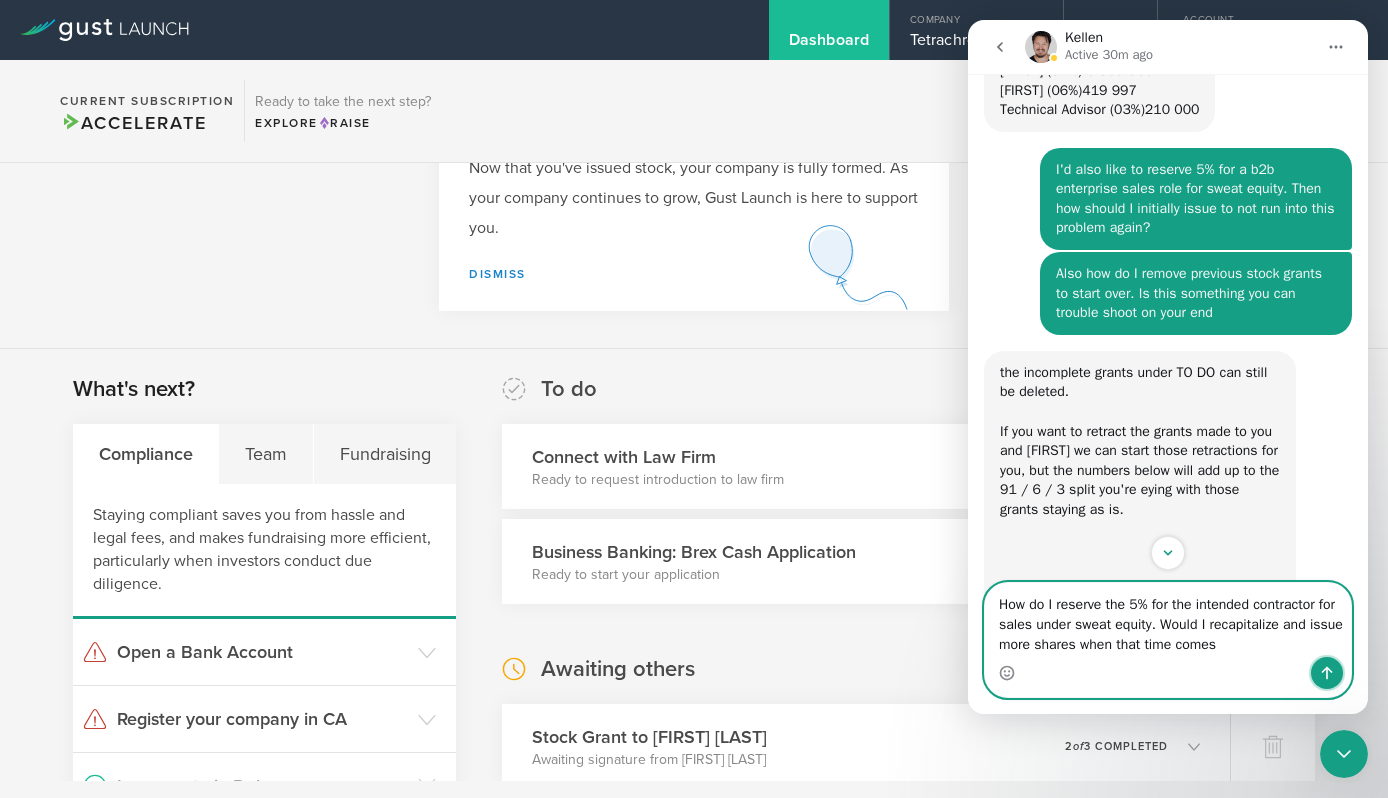 click 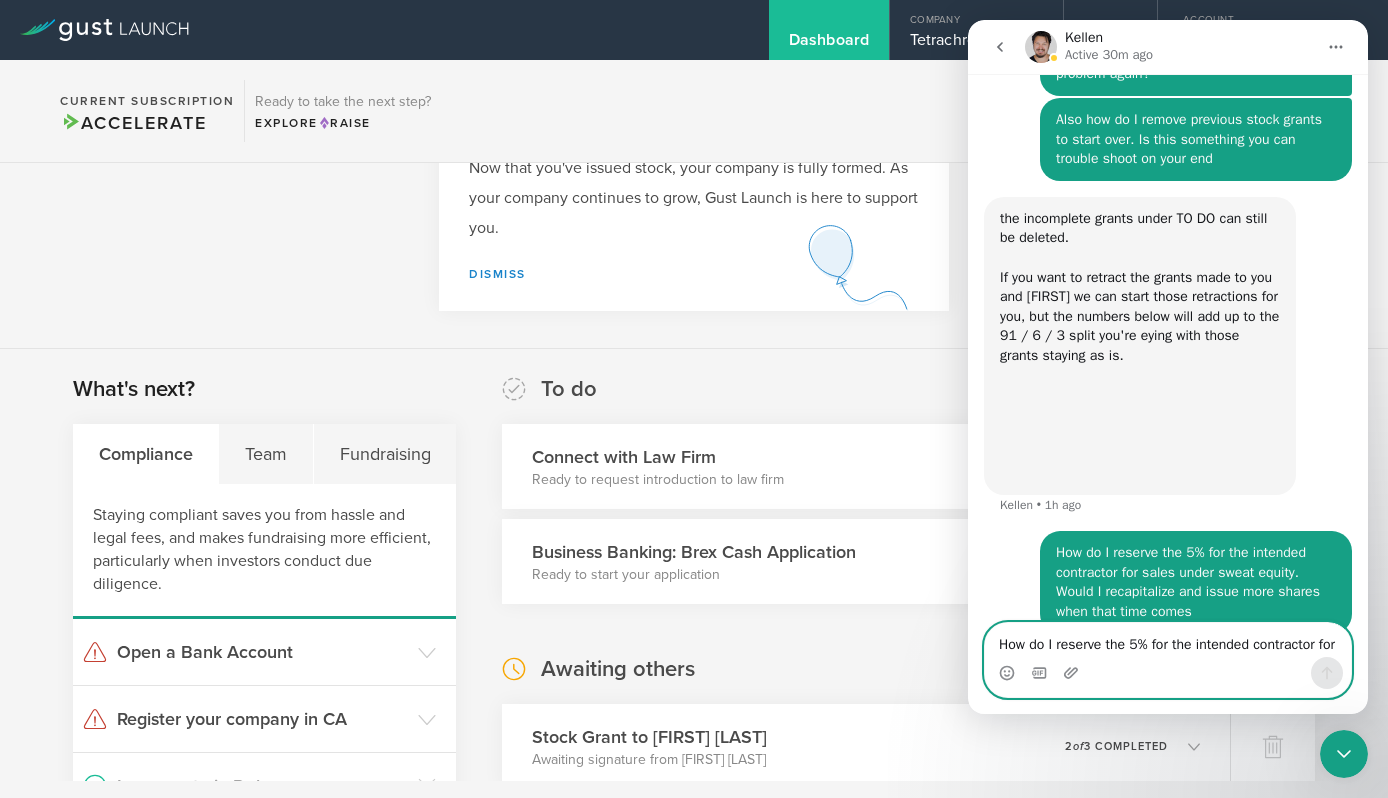 scroll, scrollTop: 4147, scrollLeft: 0, axis: vertical 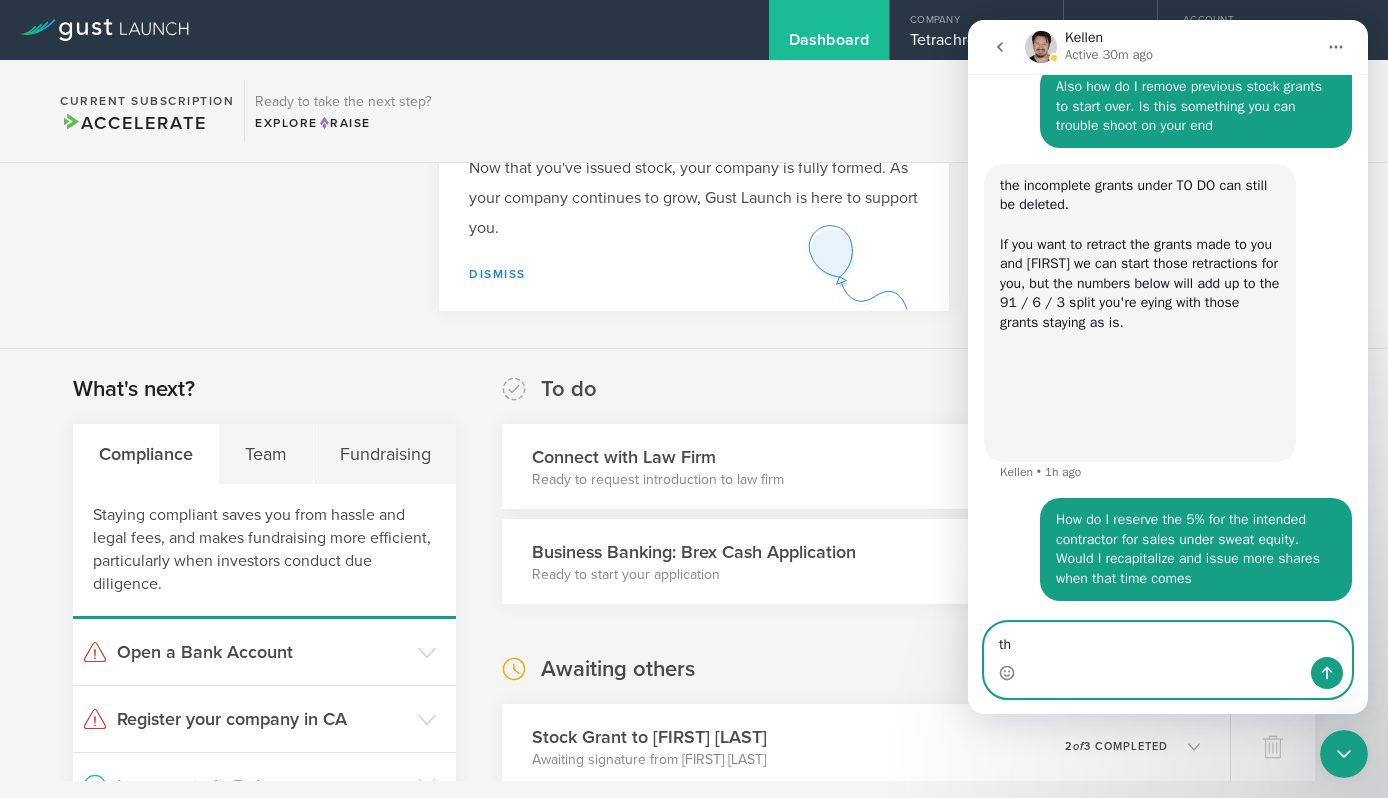 type on "t" 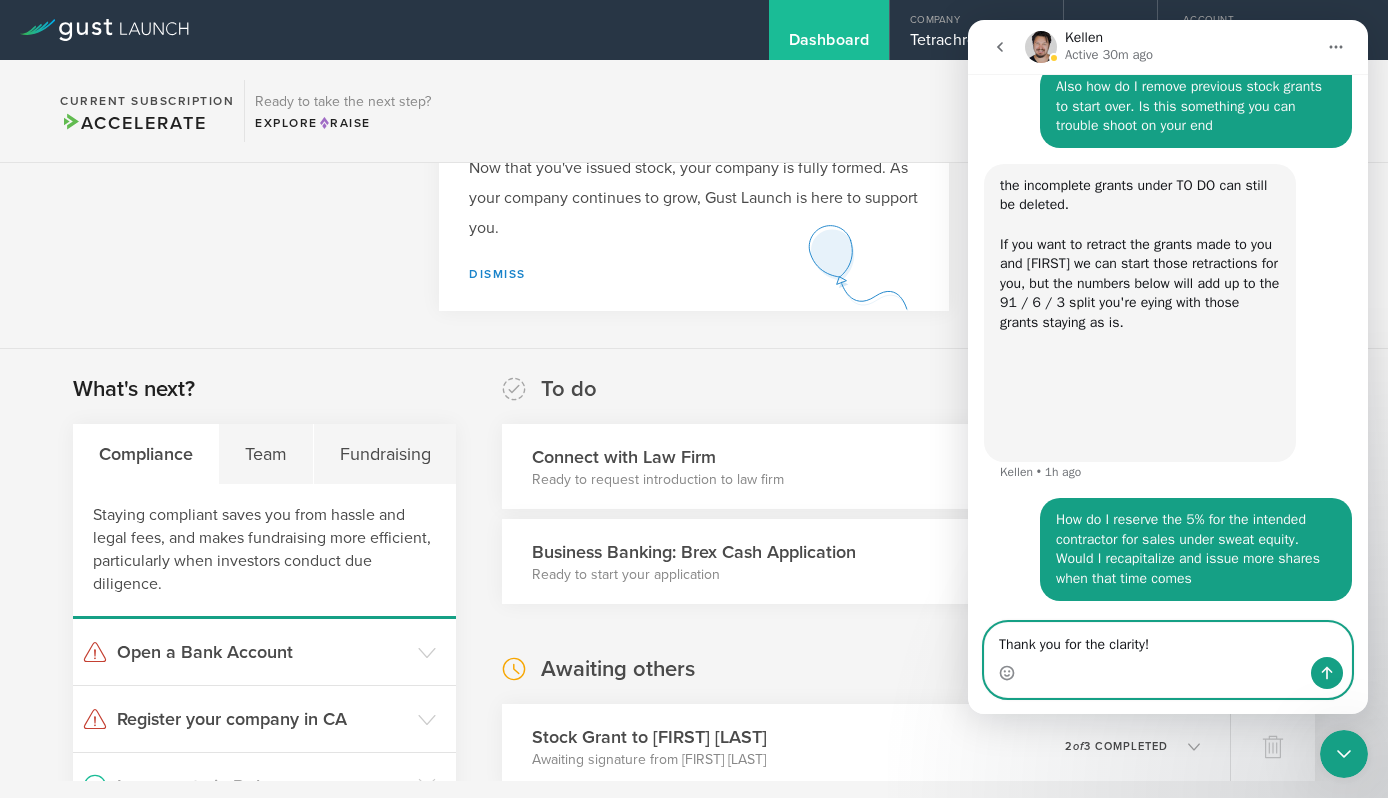 type on "Thank you for the clarity!" 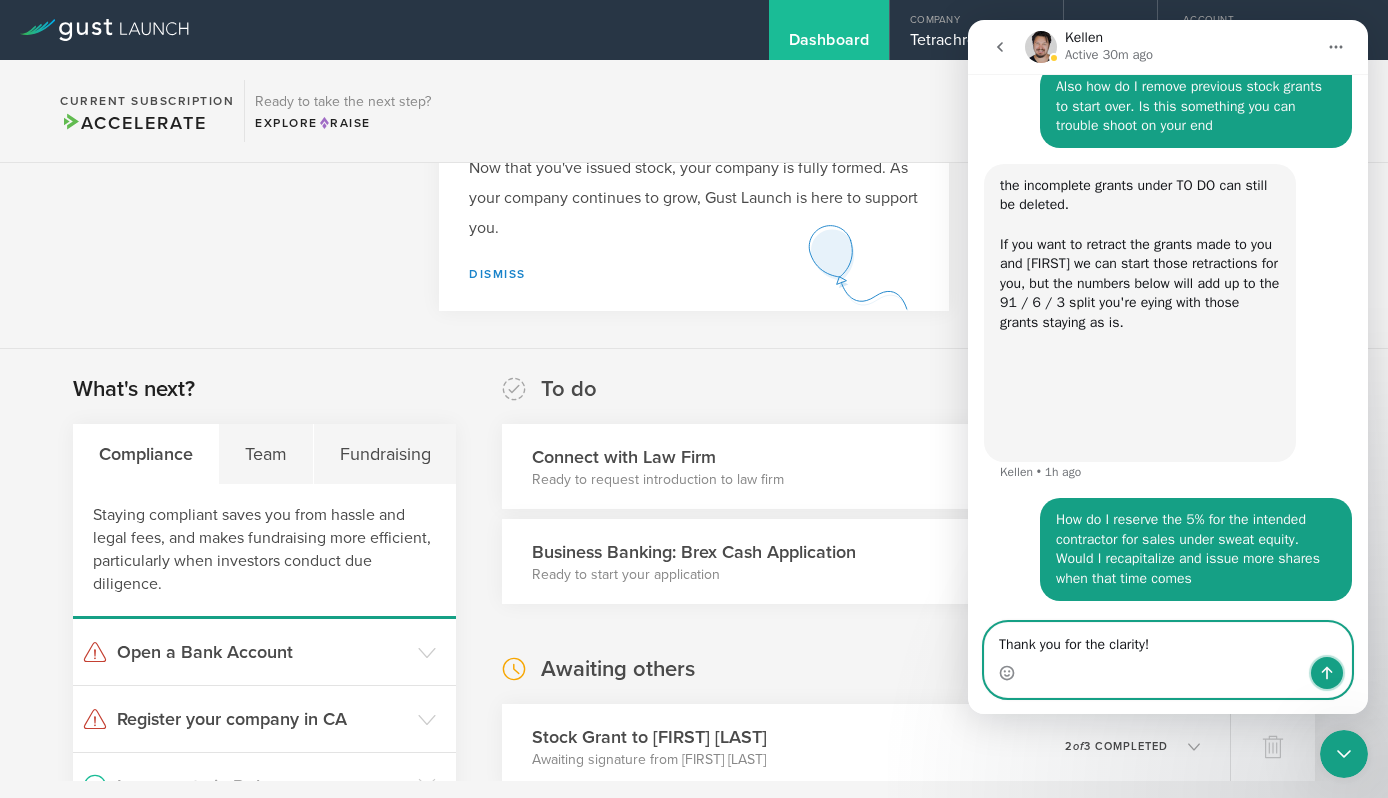 click 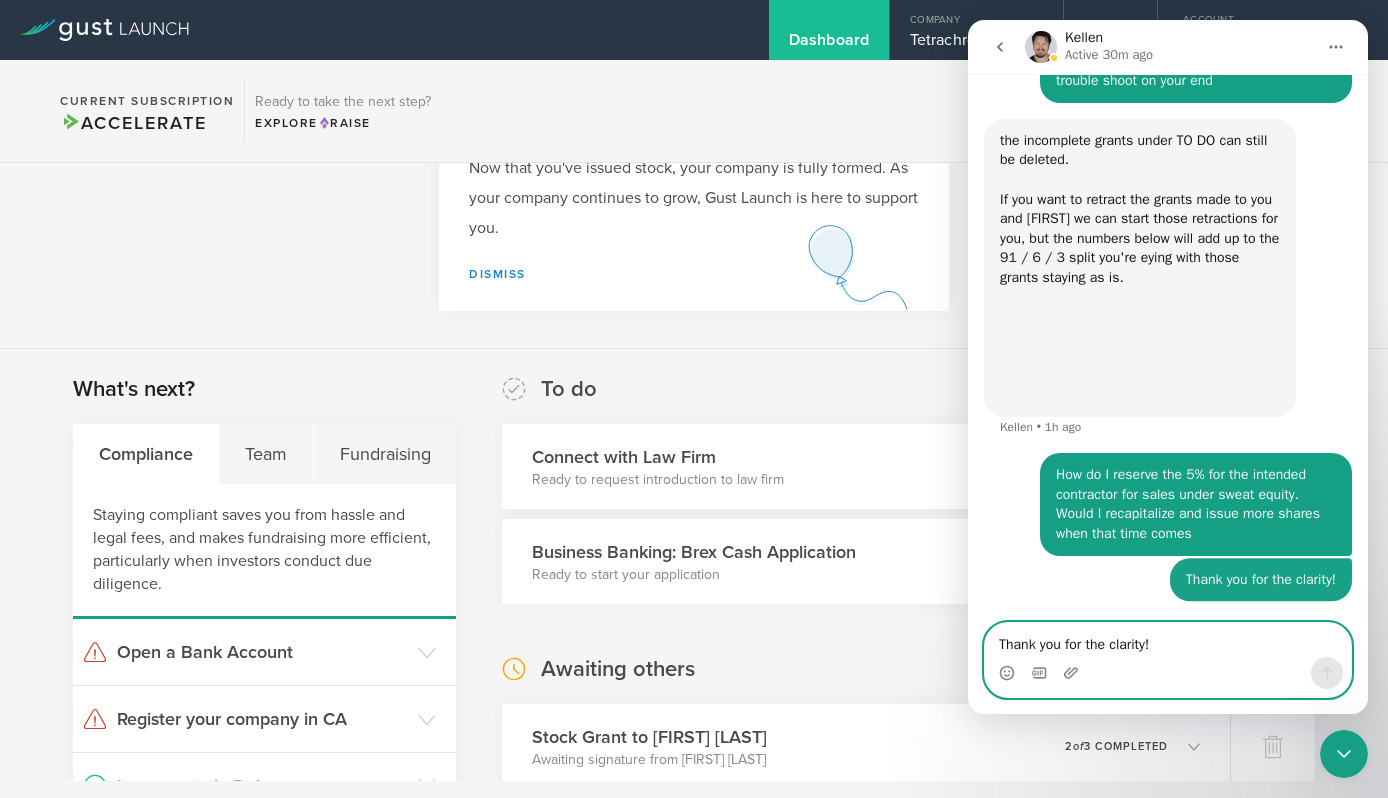 scroll, scrollTop: 4193, scrollLeft: 0, axis: vertical 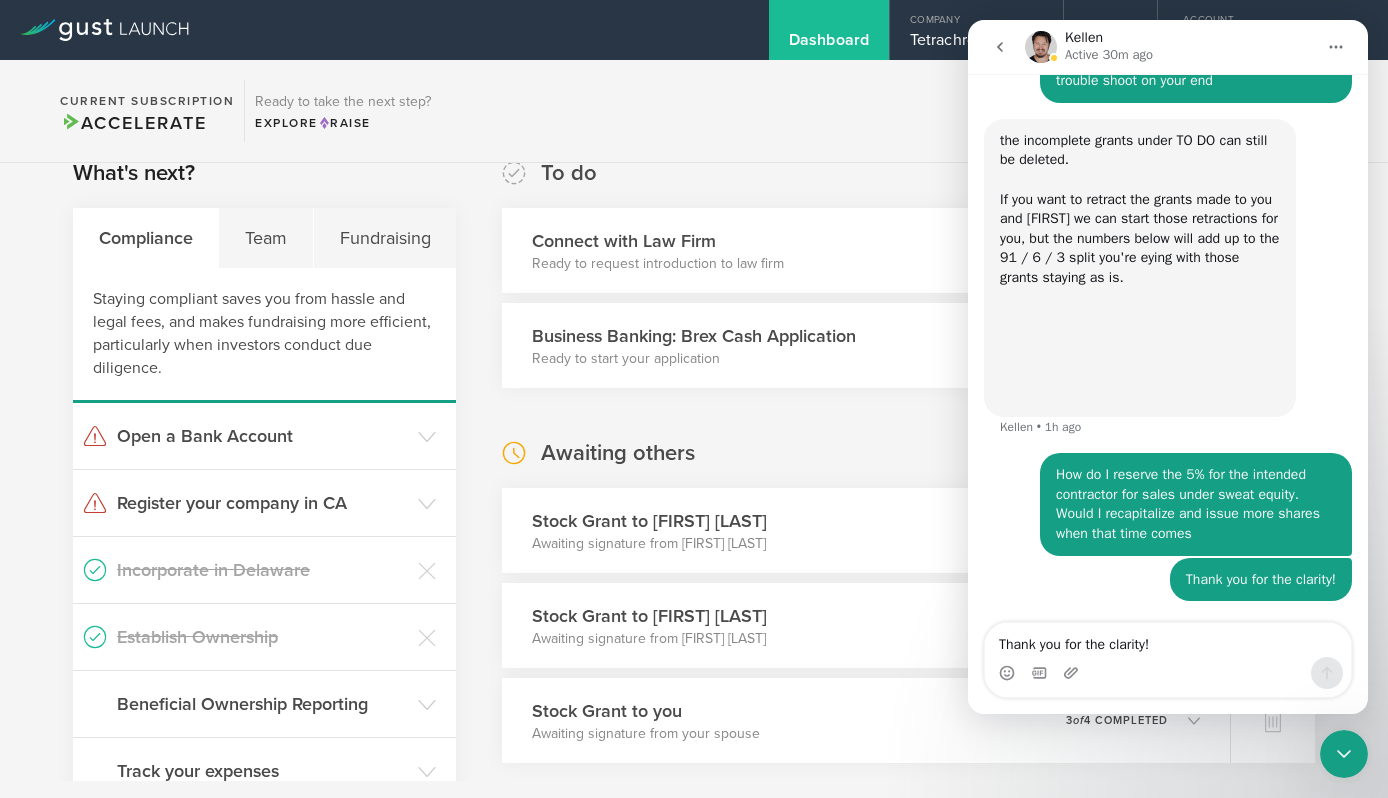 click on "Awaiting others Stock Grant to [FIRST] [LAST] Awaiting signature from [FIRST] [LAST] 0 undeliverable 2  of  3 completed 1 Awaiting Send a reminder now [FIRST] [LAST]  (as    Grantee ) [EMAIL] Viewed on Aug 1, 2025 2 Completed [FIRST] [LAST]  (as    CEO ) [EMAIL] Signed Aug 1, 2025 [FIRST] [LAST]  (as    Board Member ) [EMAIL] Signed Aug 1, 2025 4 Document drafts       Board Action Board_Action.pdf       Stock Grant Notice Stock_Grant_Notice_[FIRST]_[LAST].pdf       Stock Purchase Agreement Stock_Purchase_Agreement_[FIRST]_[LAST].pdf       Stockholder Agreement Stockholder_Agreement.pdf Stock Grant to [FIRST] [LAST] Awaiting signature from [FIRST] [LAST] 0 undeliverable 2  of  3 completed 1 Awaiting Send a reminder now [FIRST] [LAST]  (as    Grantee ) [EMAIL] Viewed on Aug 1, 2025 2 Completed [FIRST] [LAST]  (as    CEO ) [EMAIL] Signed Aug 1, 2025 [FIRST] [LAST]  (as    Board Member ) [EMAIL]" at bounding box center [908, 600] 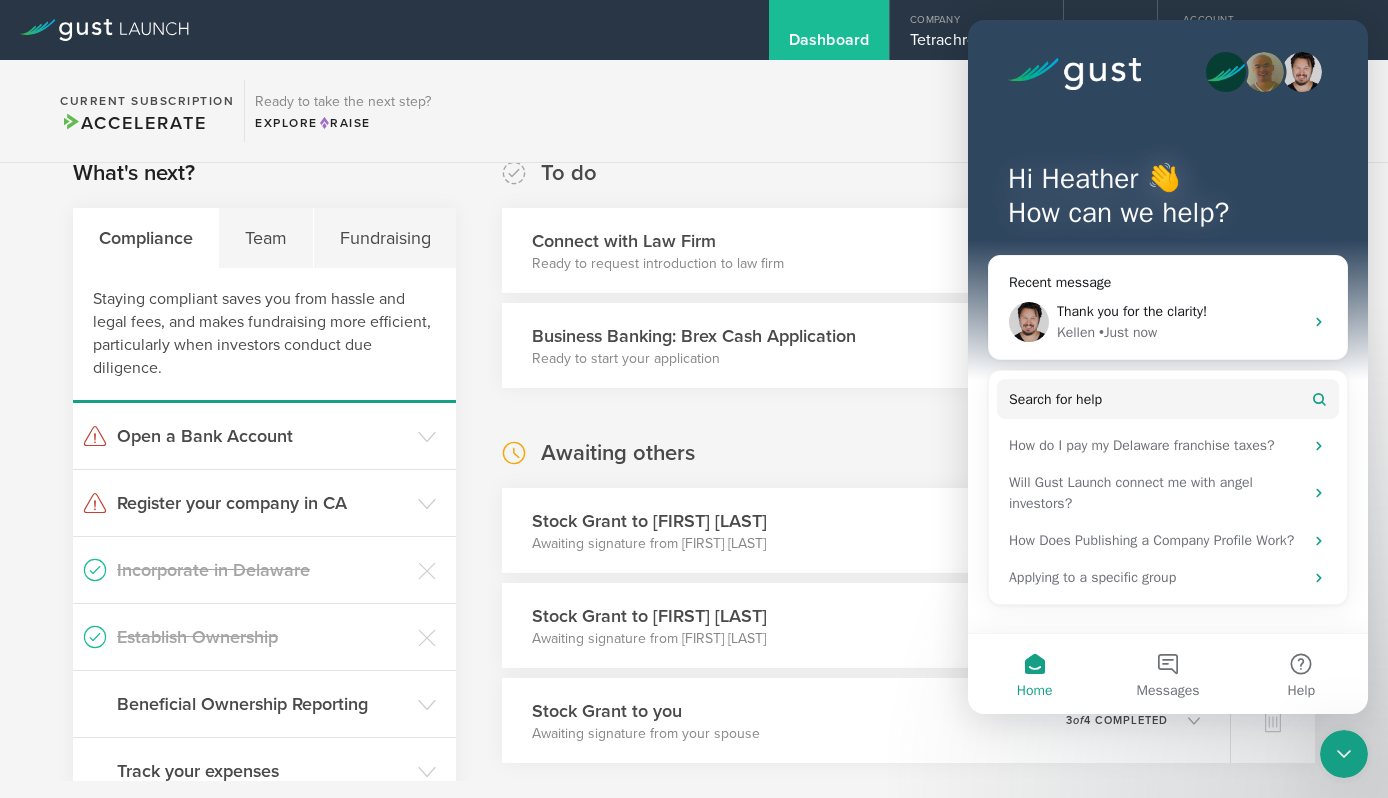 scroll, scrollTop: 0, scrollLeft: 0, axis: both 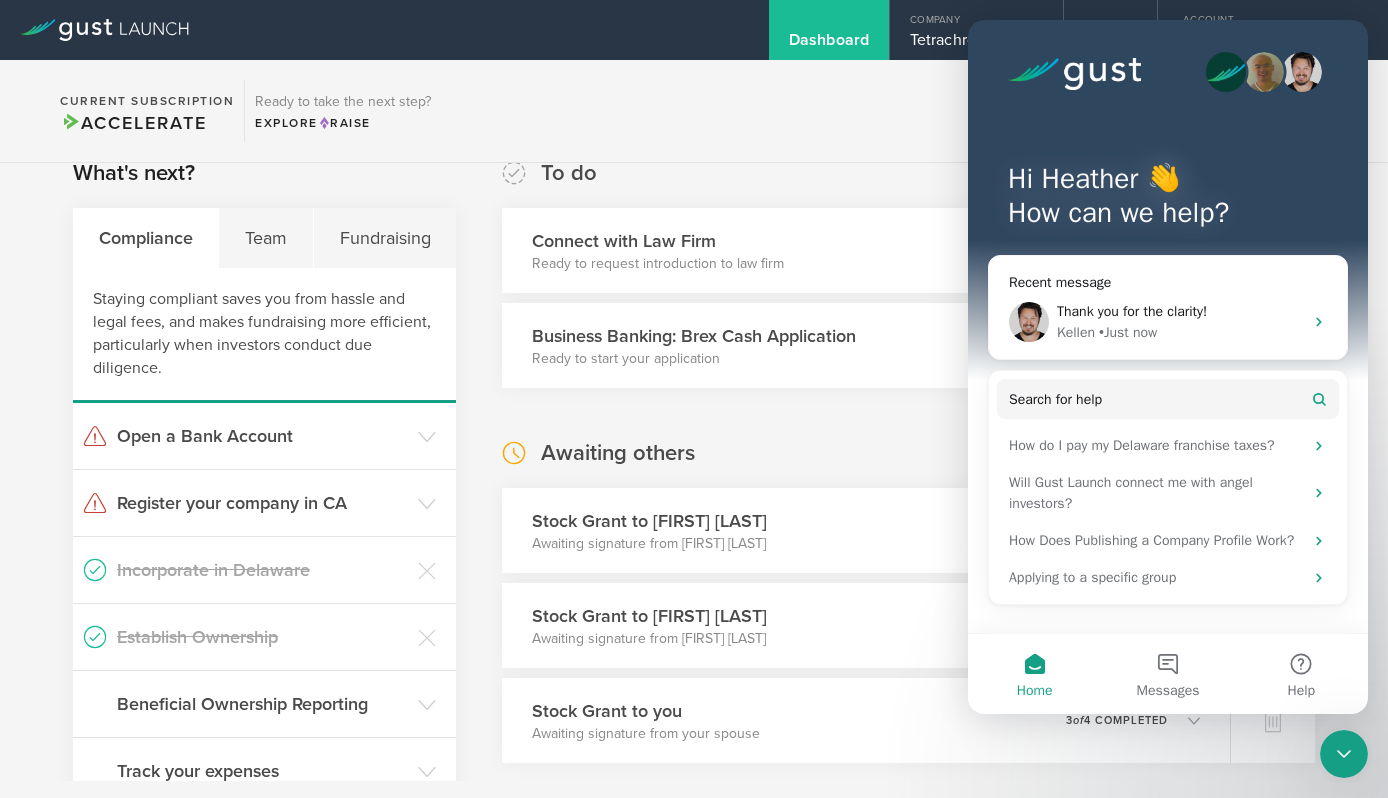 click at bounding box center (1302, 72) 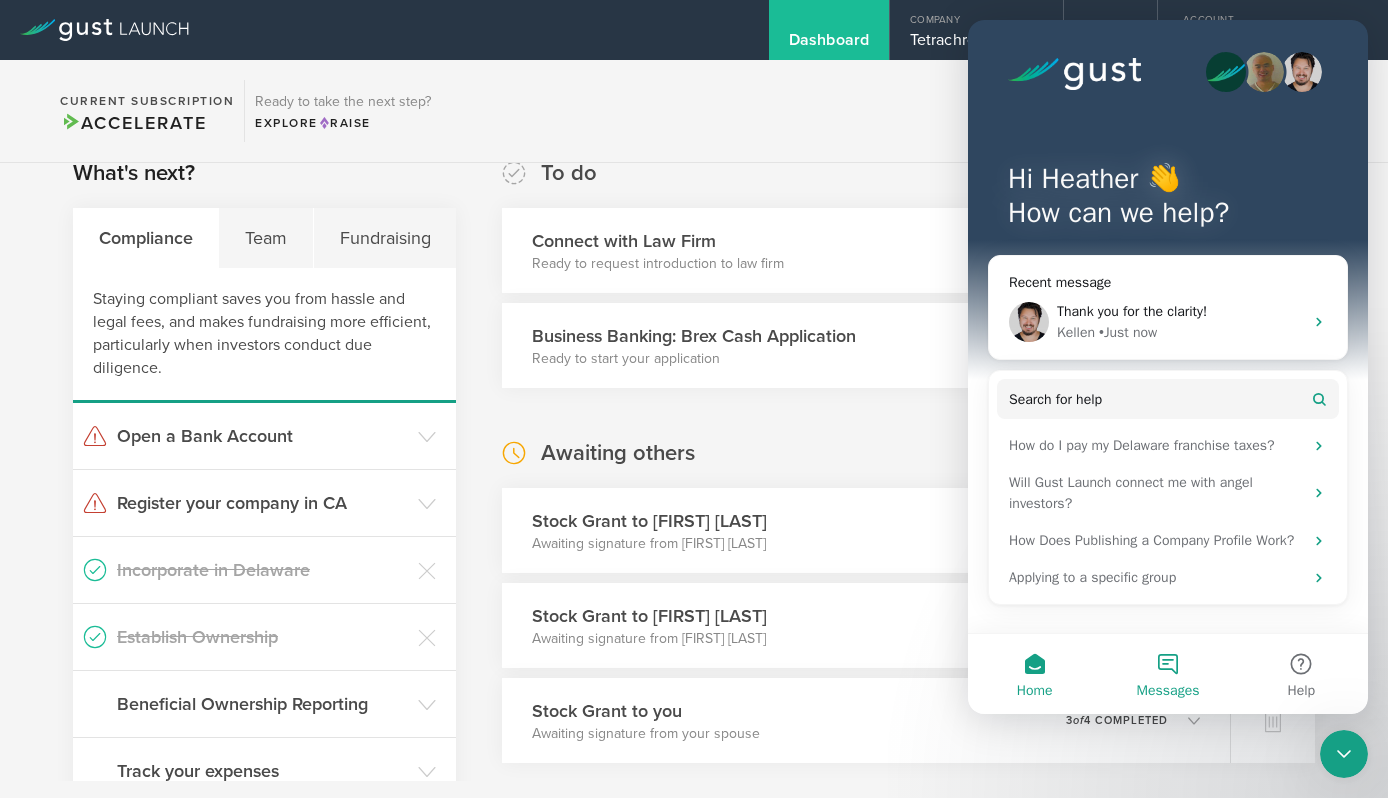 click on "Messages" at bounding box center (1167, 674) 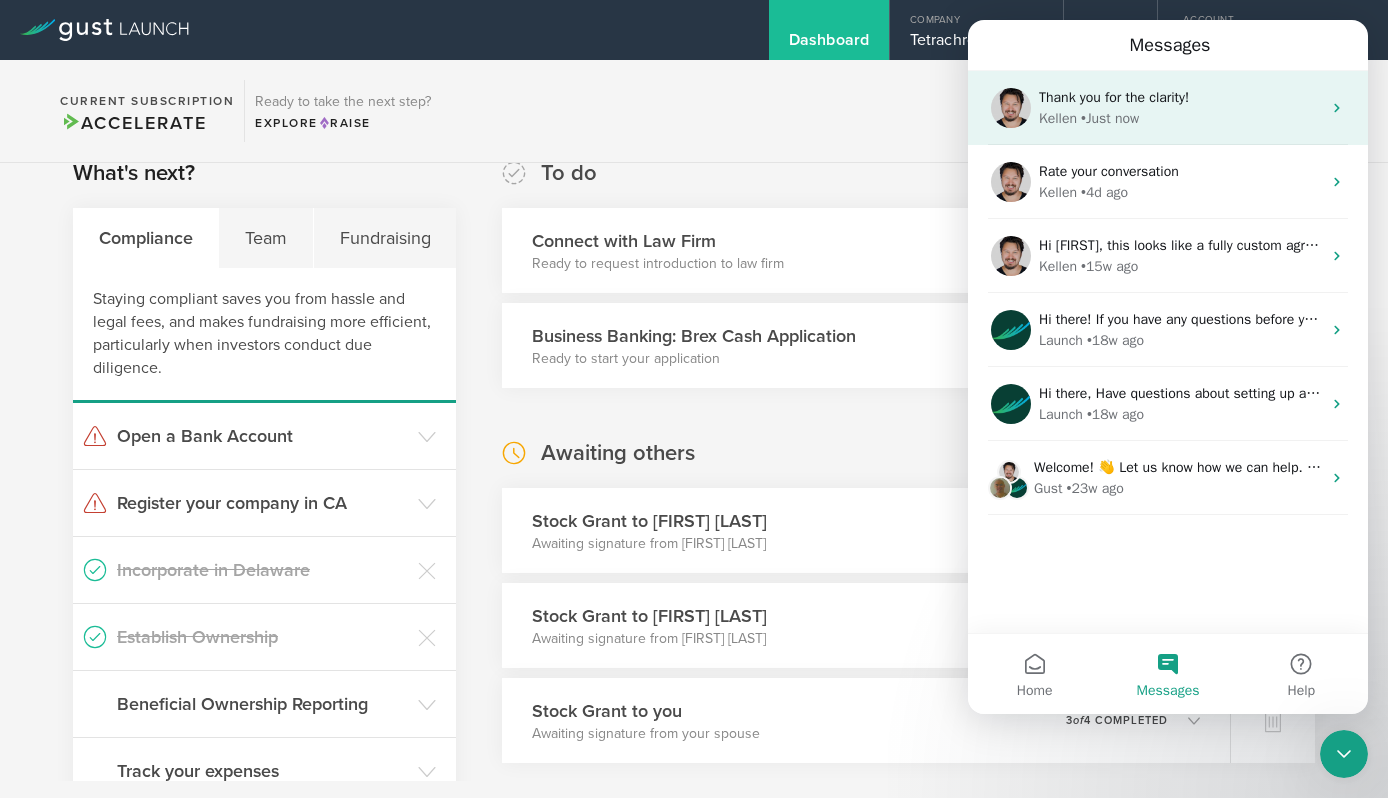 click on "[FIRST] •  Just now" at bounding box center [1180, 118] 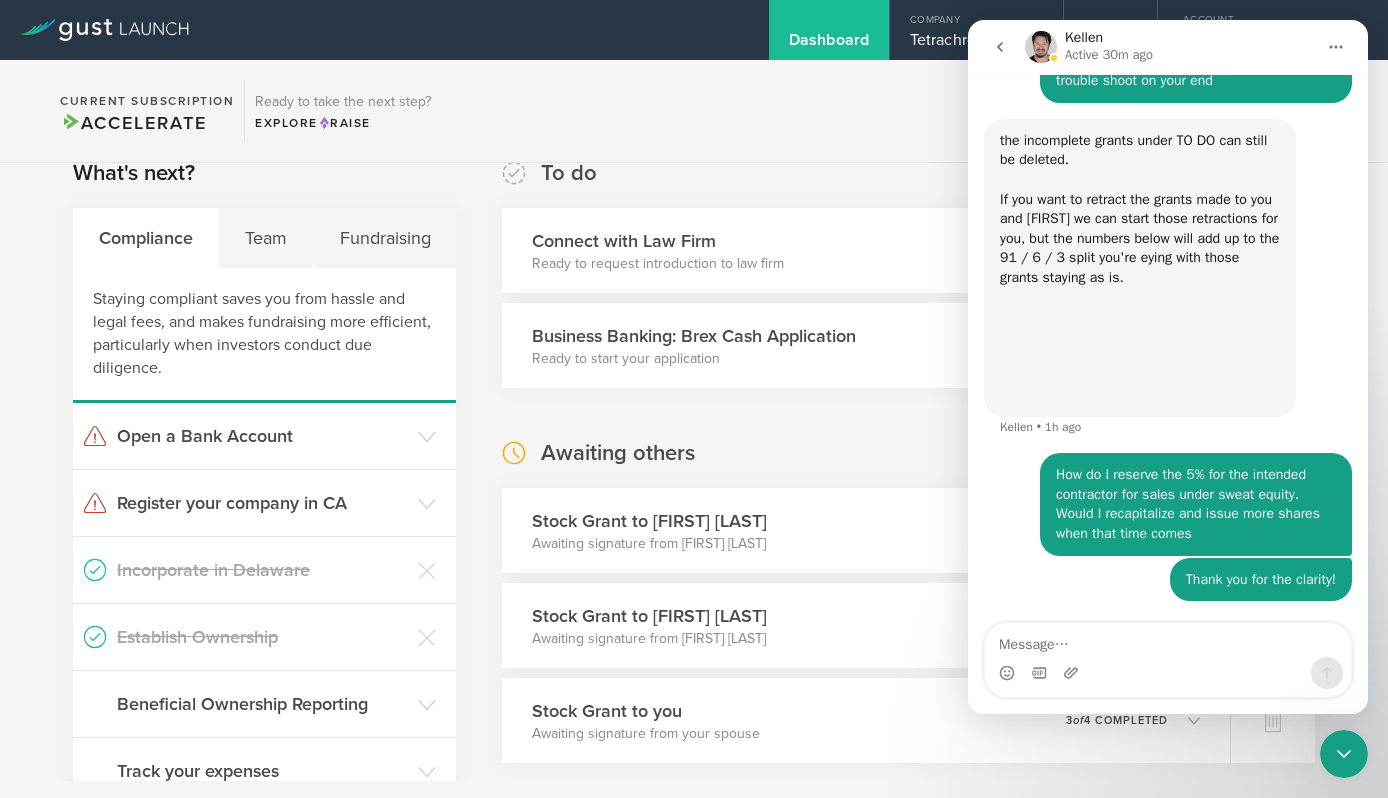 scroll, scrollTop: 4193, scrollLeft: 0, axis: vertical 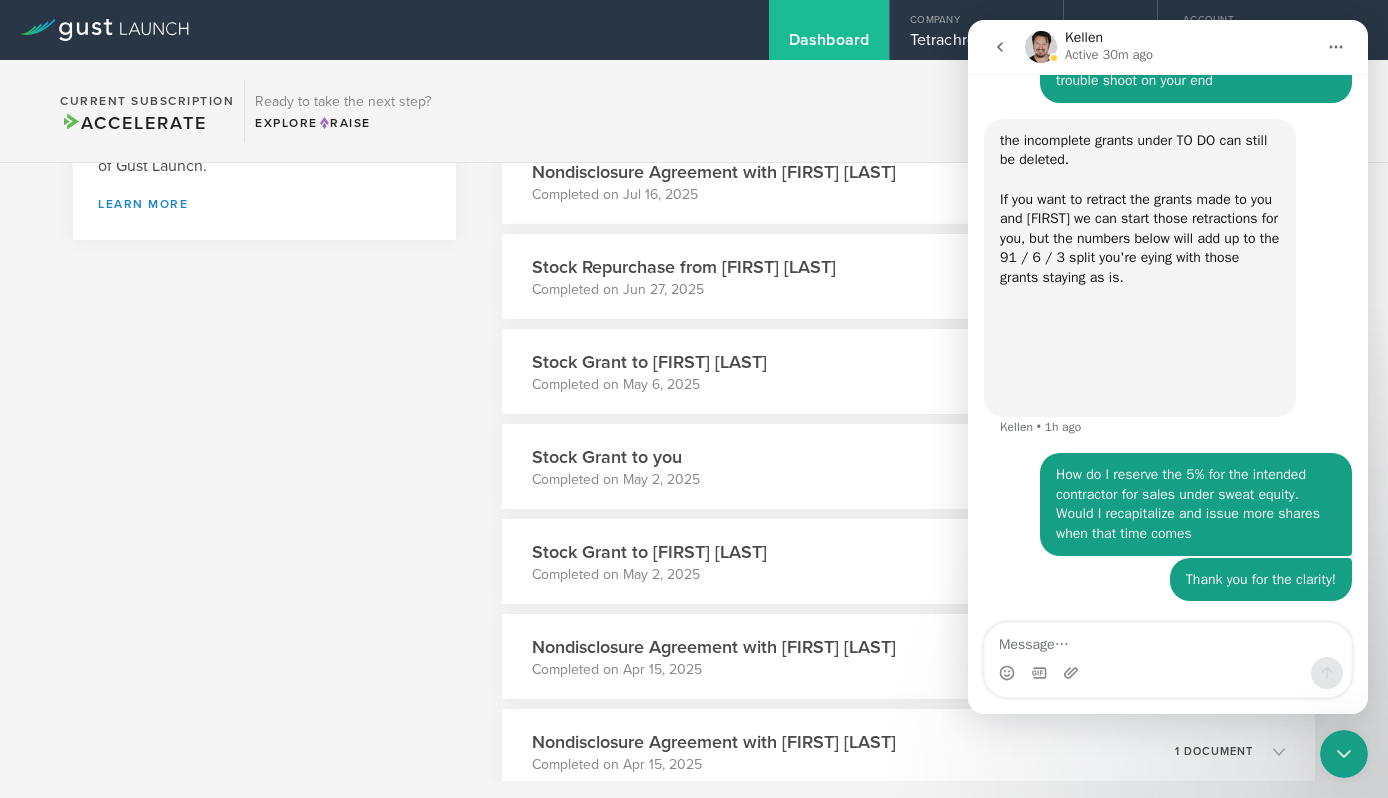click on "[FIRST] Active 30m ago" at bounding box center [1170, 47] 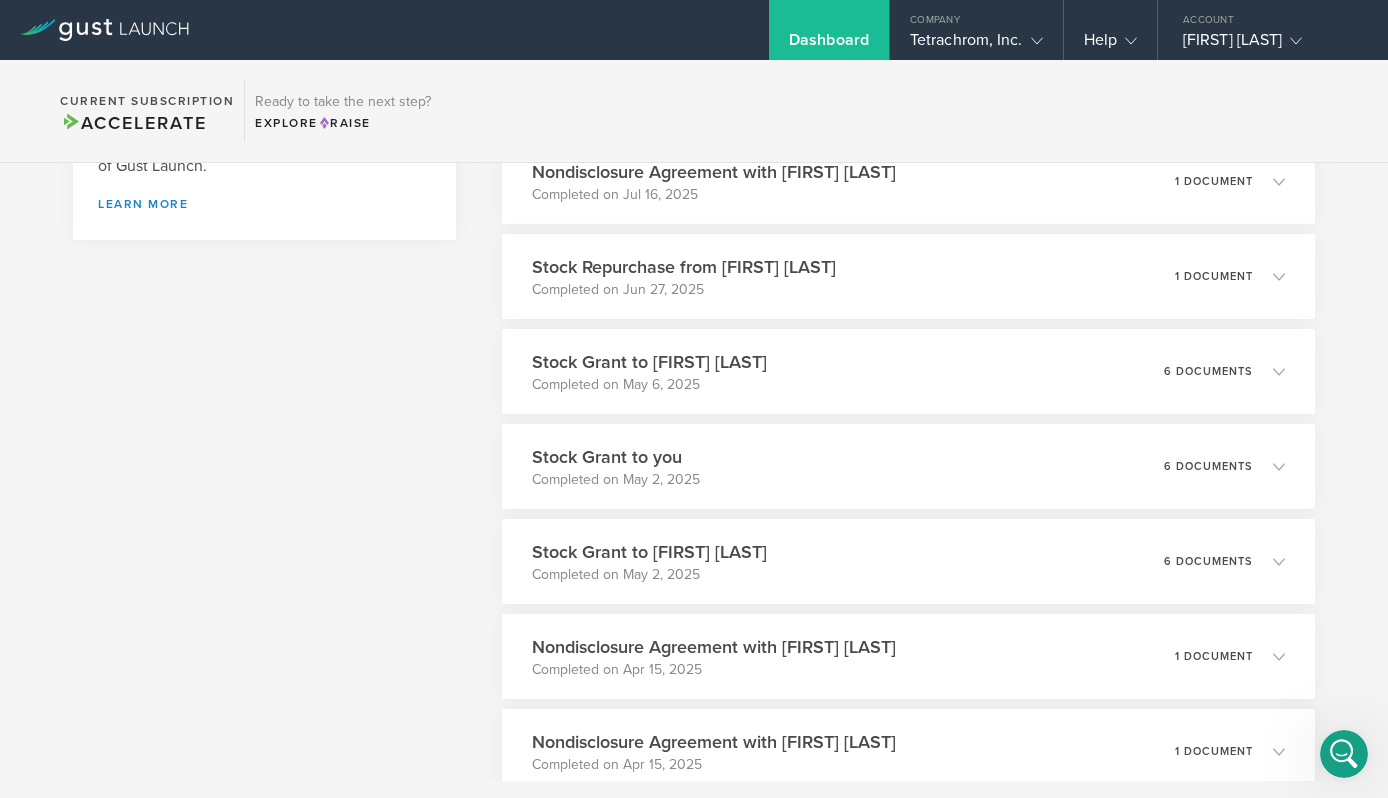 scroll, scrollTop: 0, scrollLeft: 0, axis: both 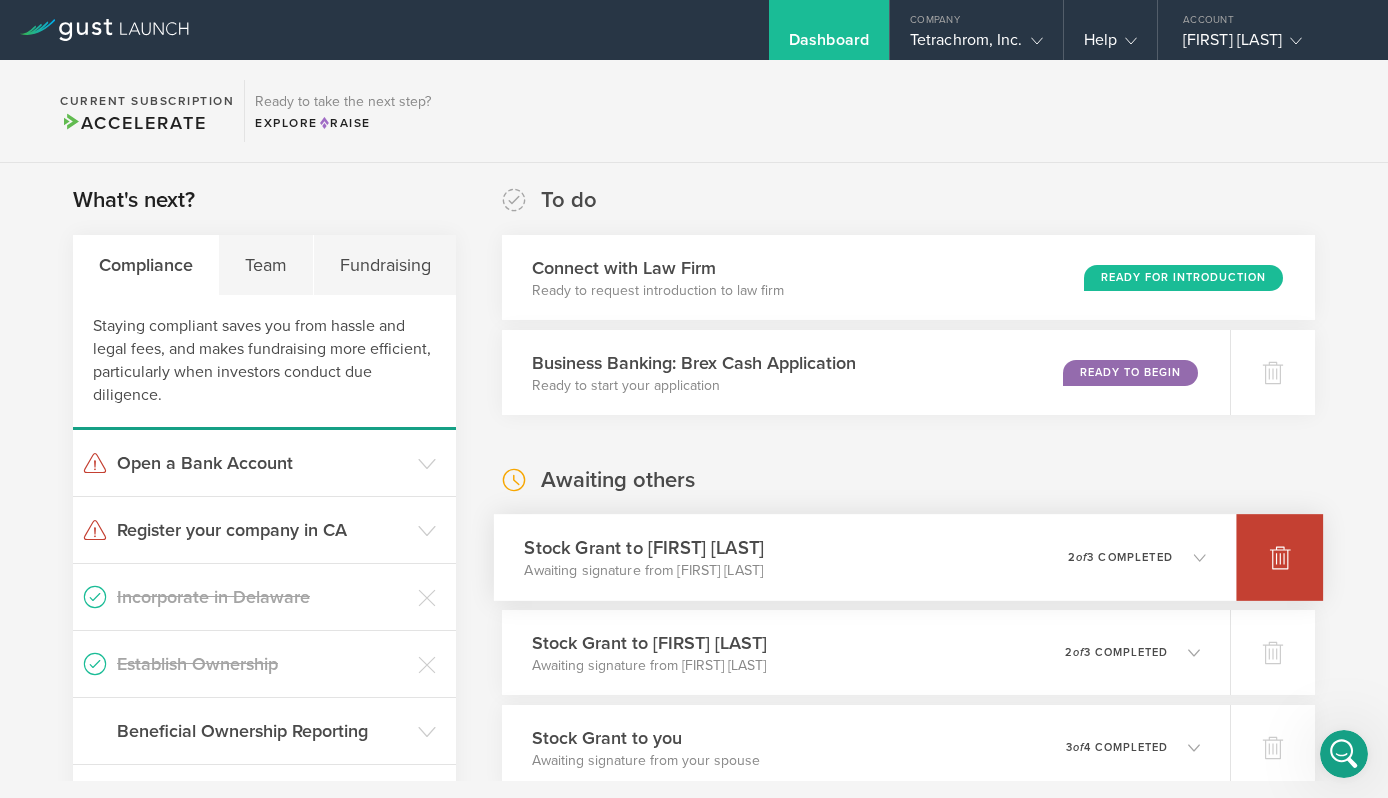 click 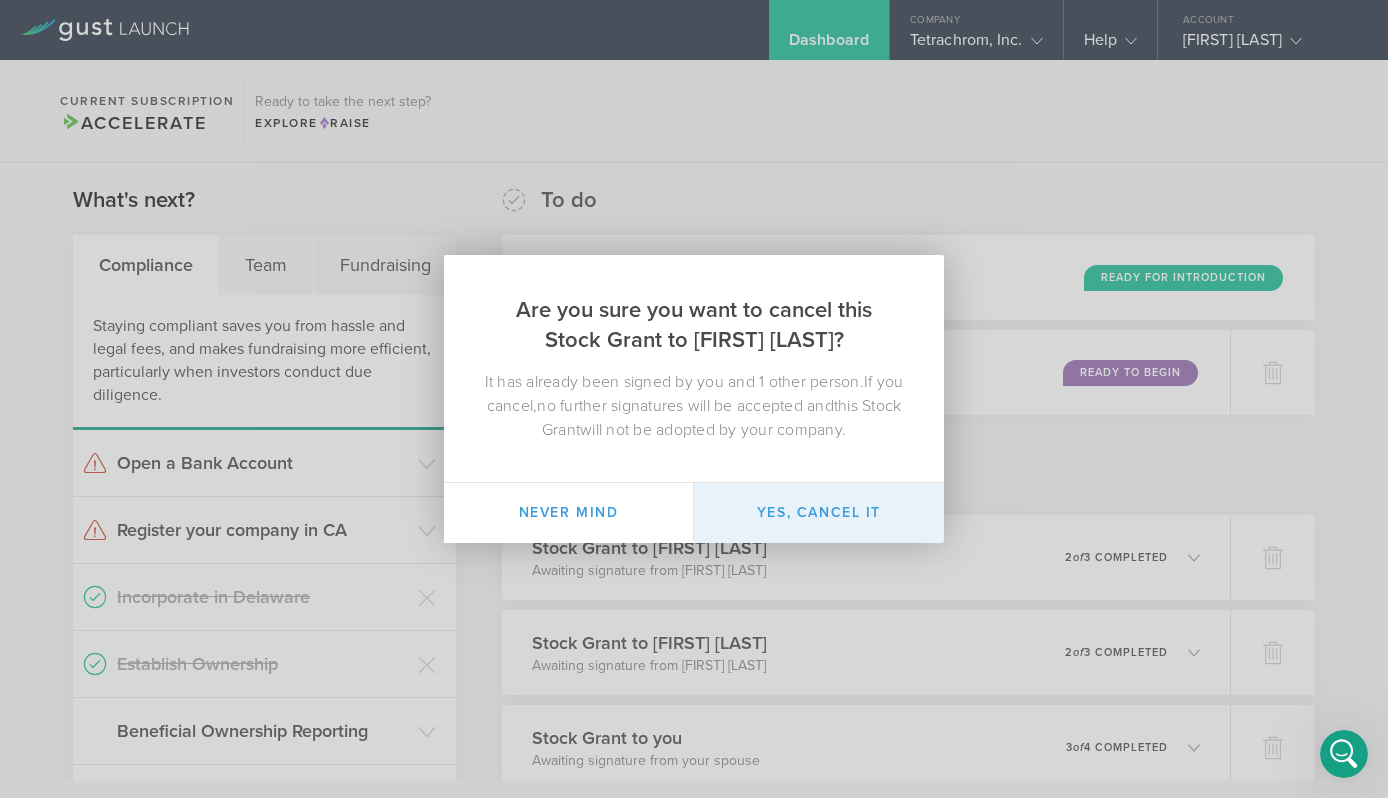 click on "Yes, cancel it" at bounding box center [819, 513] 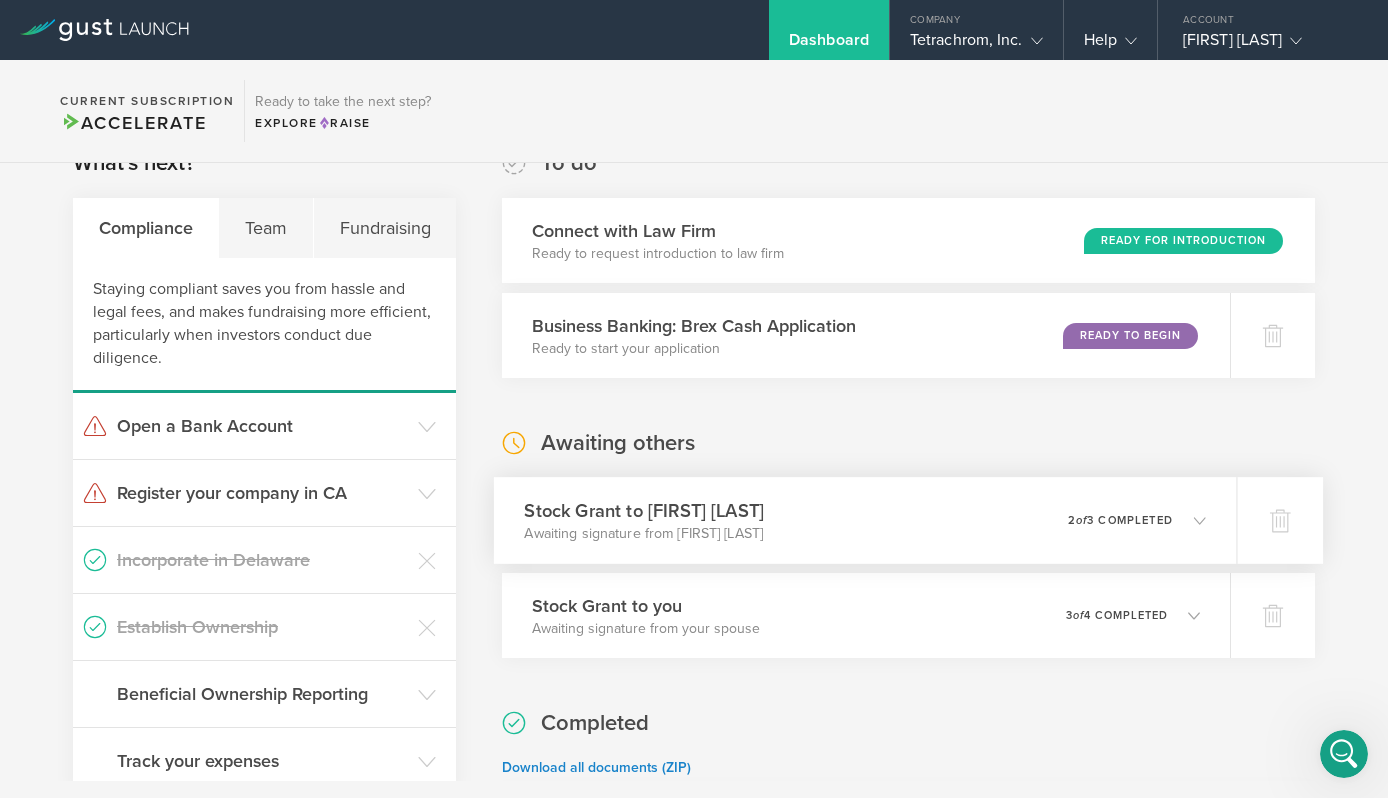 scroll, scrollTop: 353, scrollLeft: 0, axis: vertical 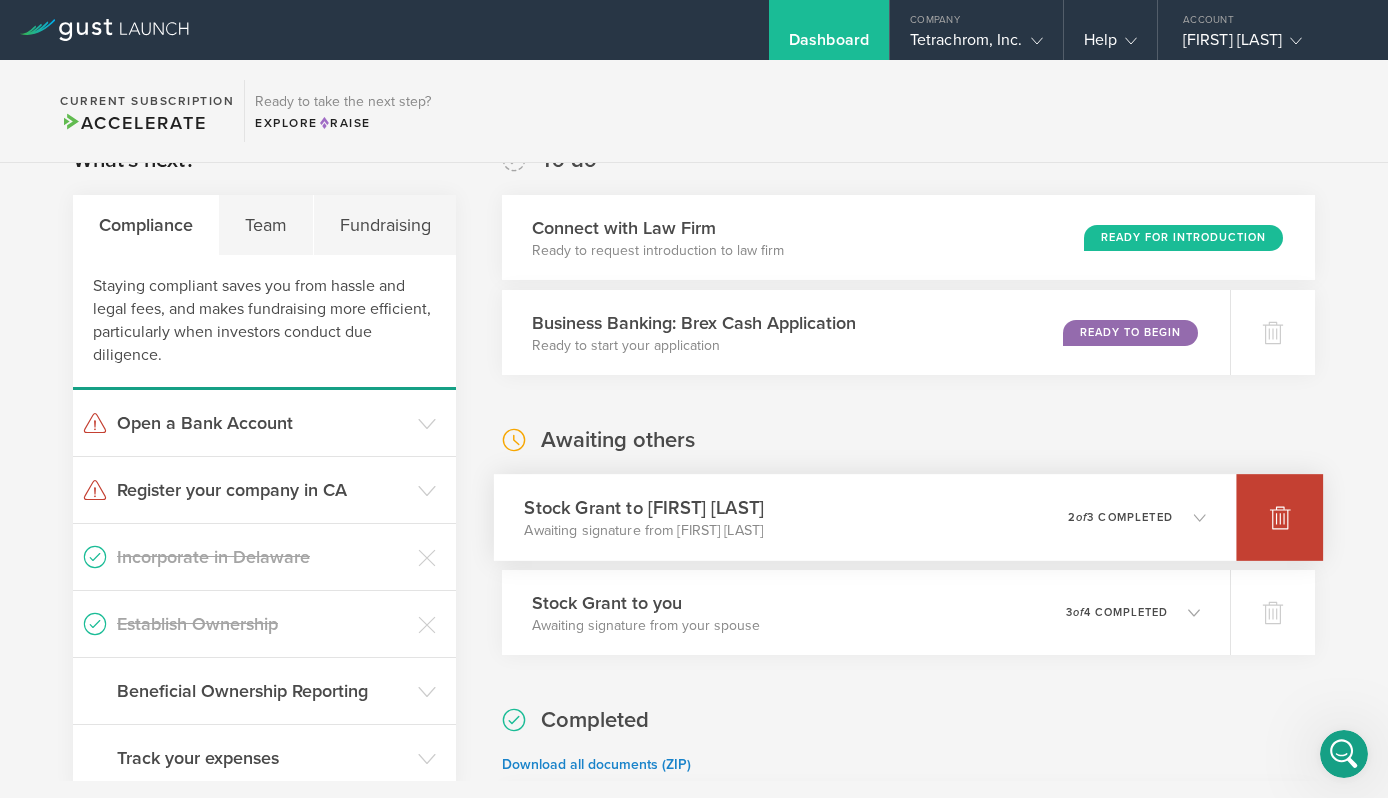 click 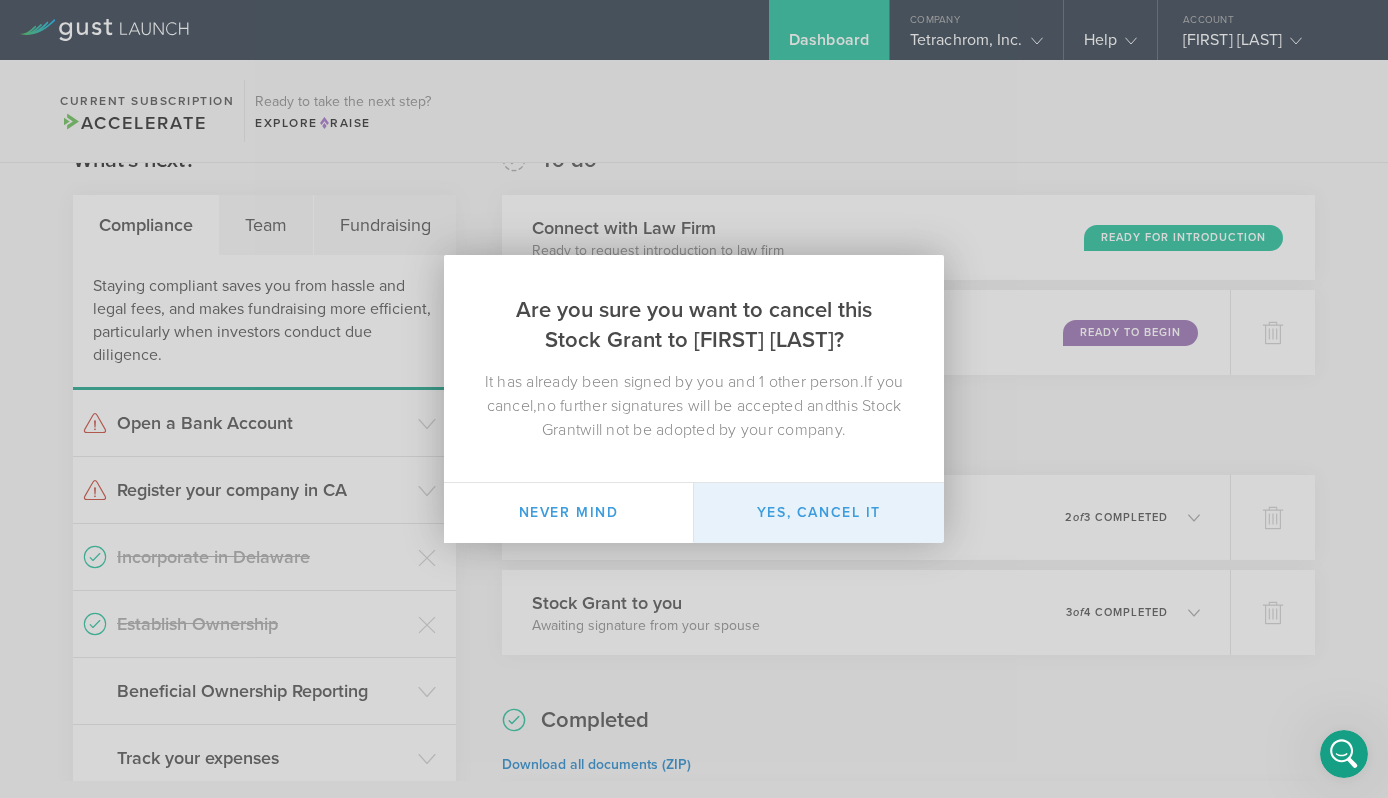 click on "Yes, cancel it" at bounding box center (819, 513) 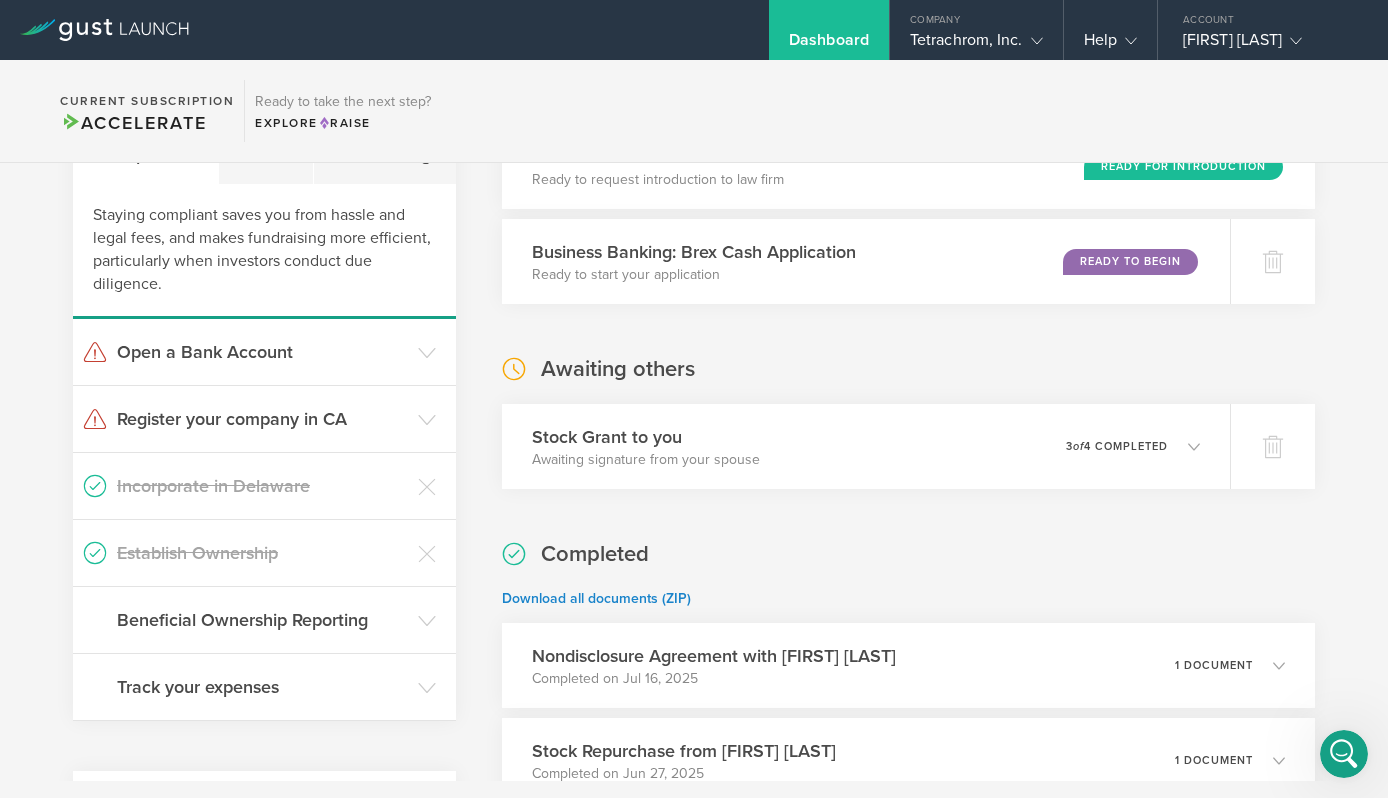 scroll, scrollTop: 440, scrollLeft: 0, axis: vertical 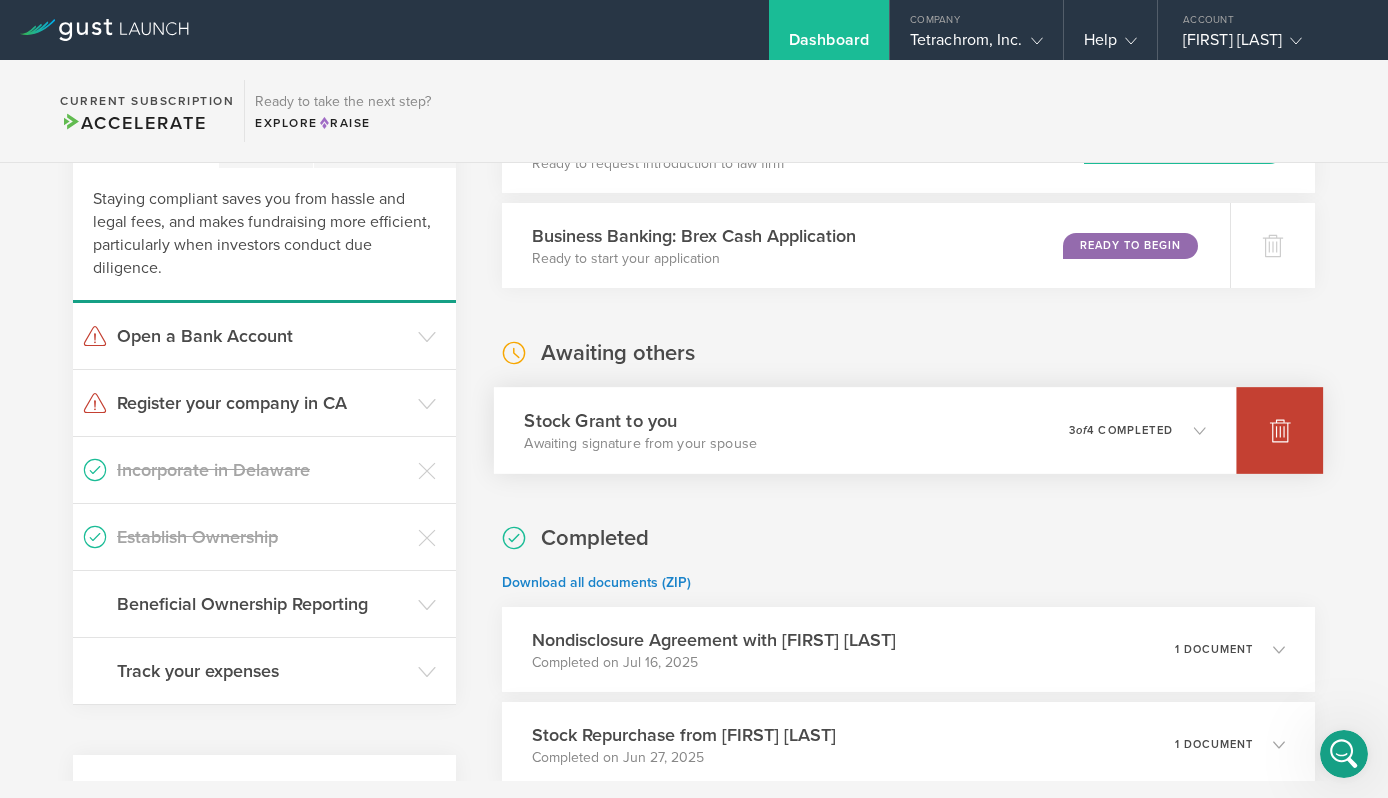 click 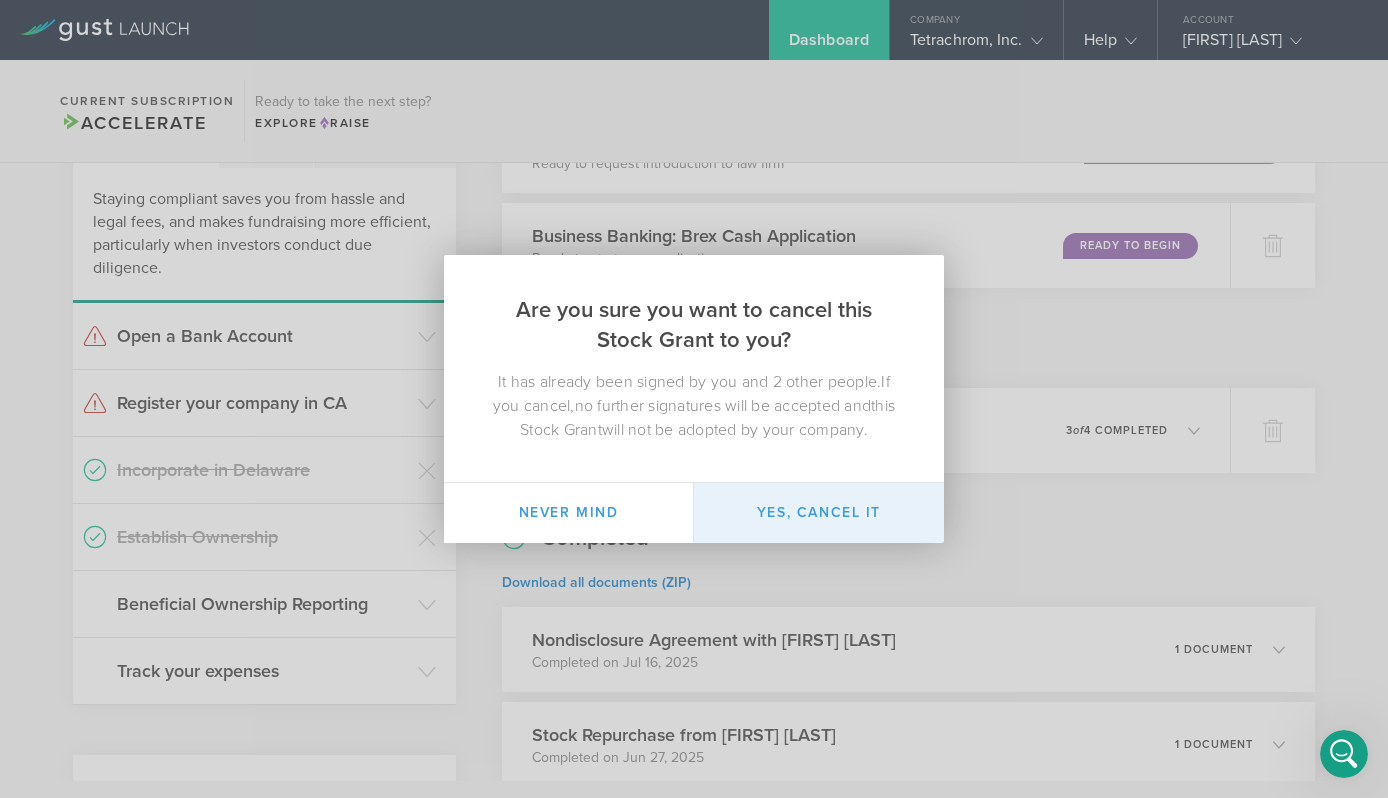 click on "Yes, cancel it" at bounding box center [819, 513] 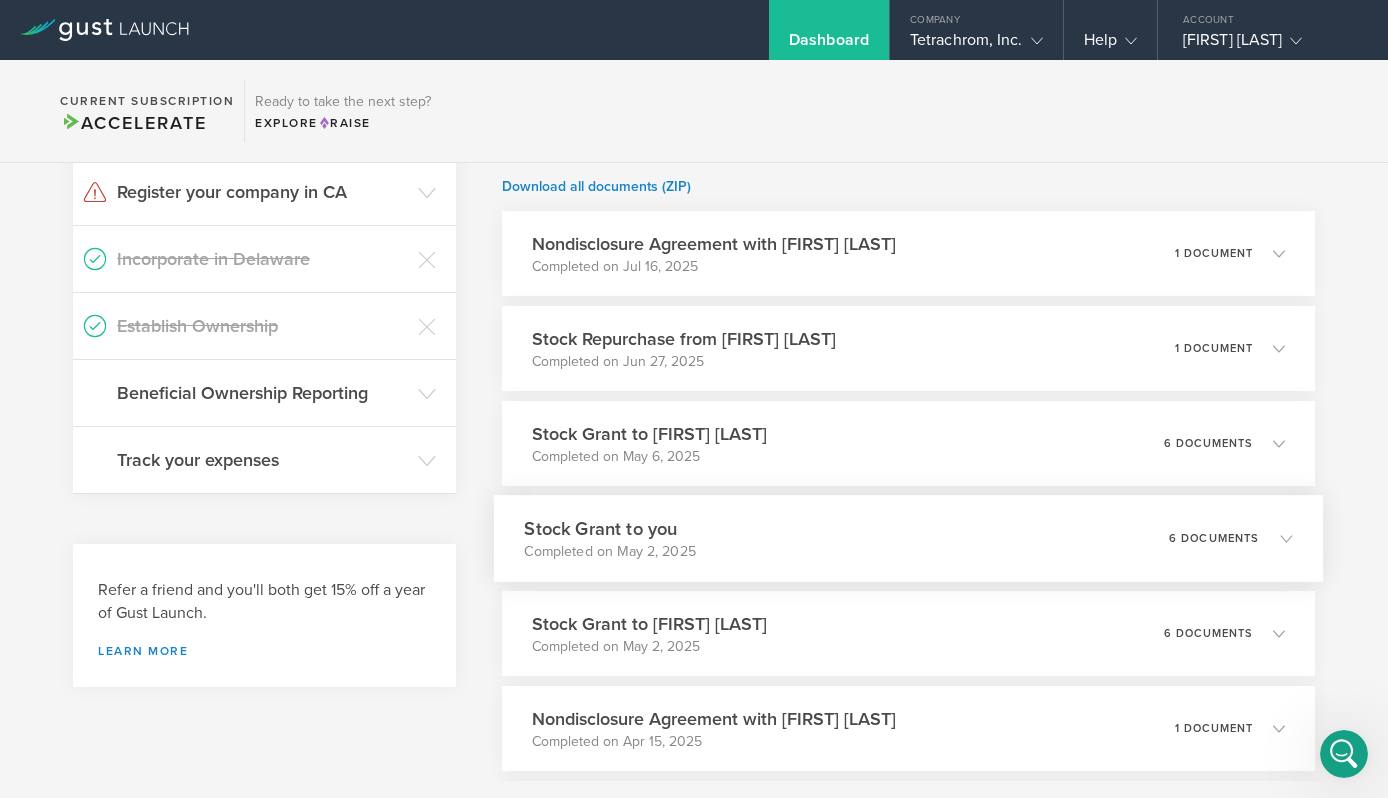 scroll, scrollTop: 665, scrollLeft: 0, axis: vertical 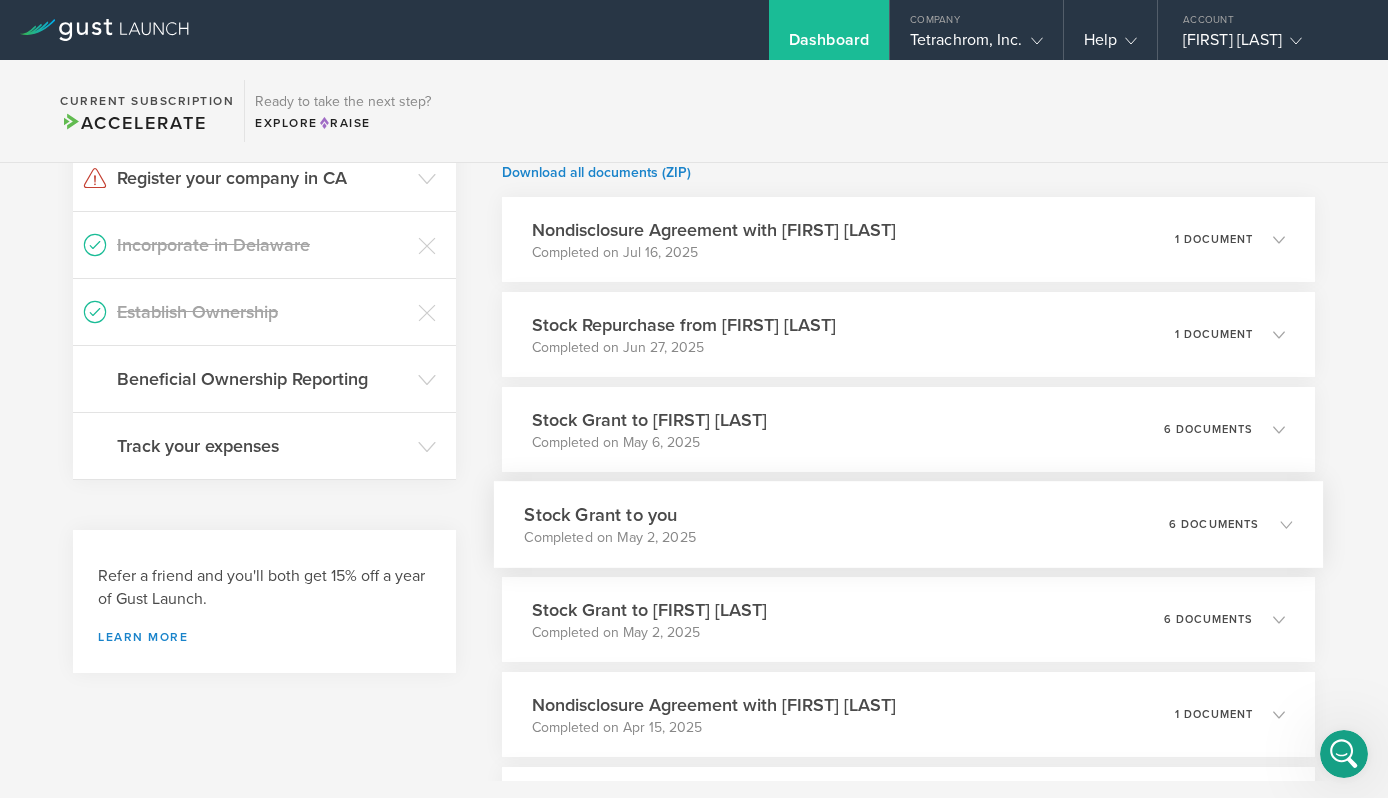 click 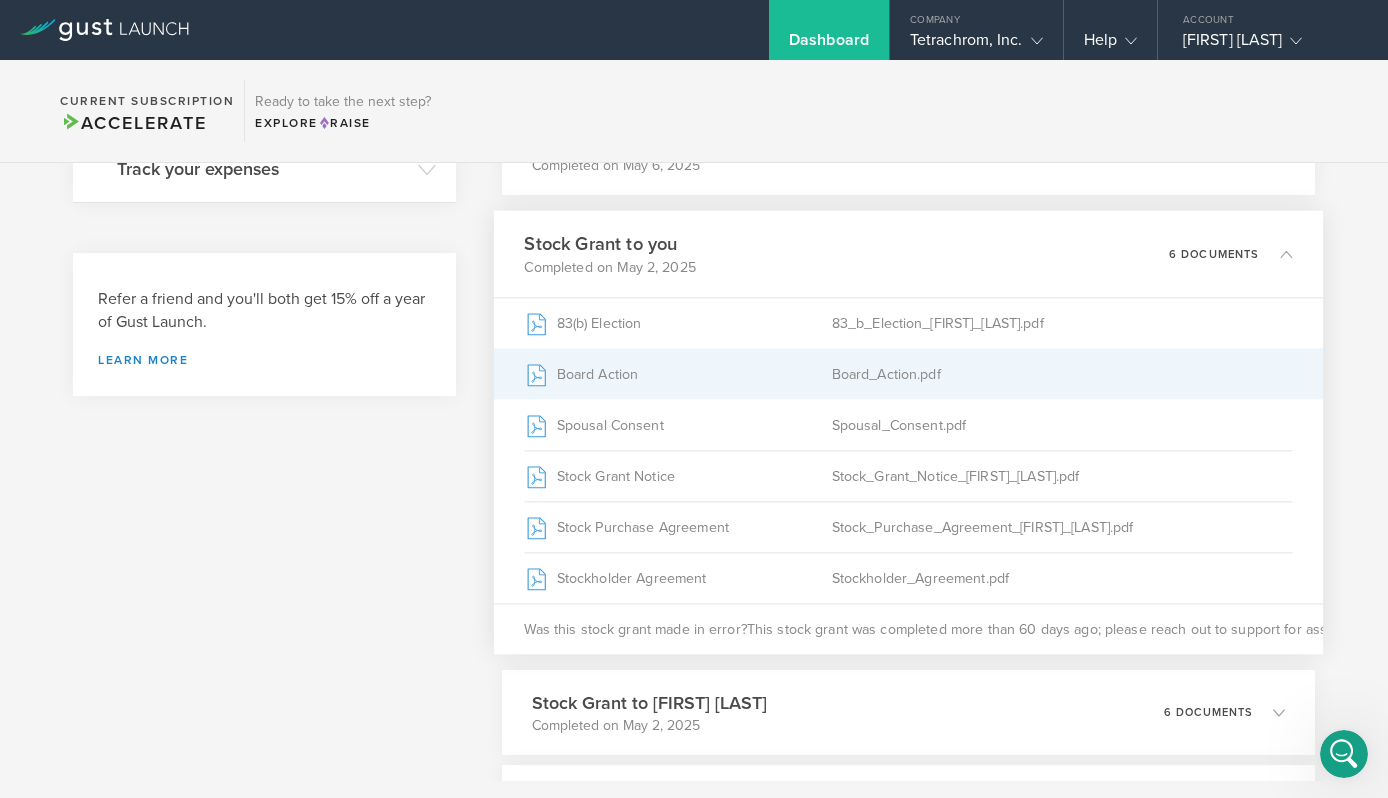 scroll, scrollTop: 1122, scrollLeft: 0, axis: vertical 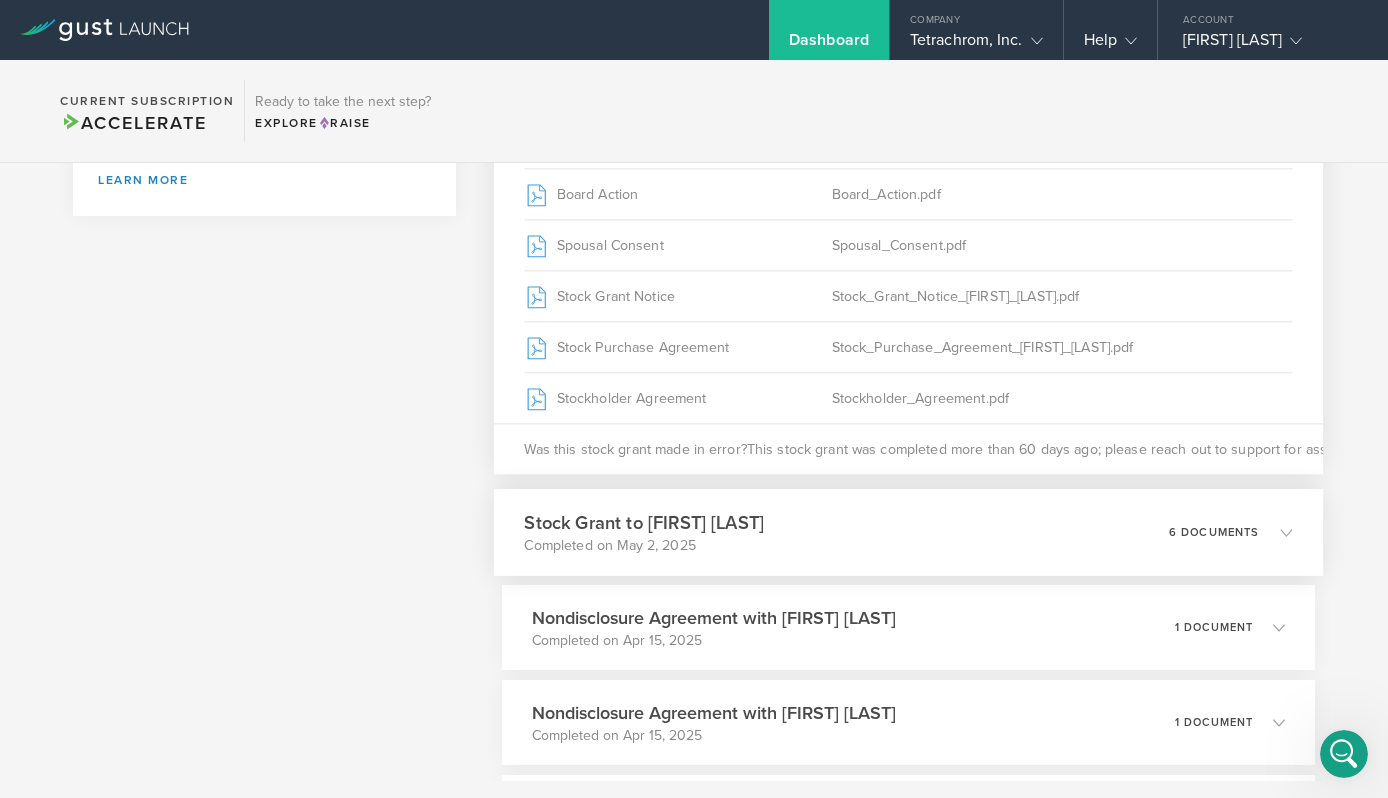 click on "Stock Grant to [FIRST] [LAST] Completed on May 2, 2025  6 documents" at bounding box center (908, 532) 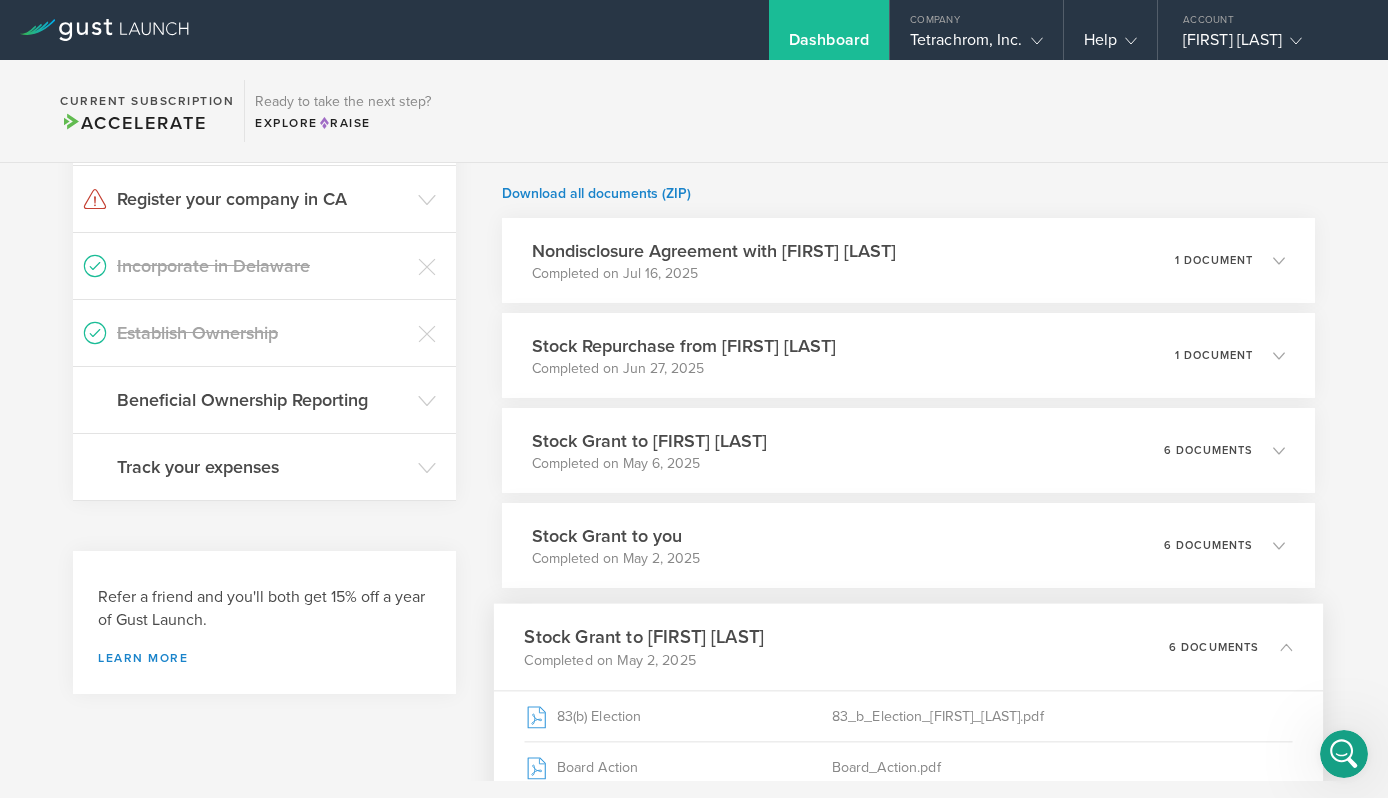 scroll, scrollTop: 647, scrollLeft: 0, axis: vertical 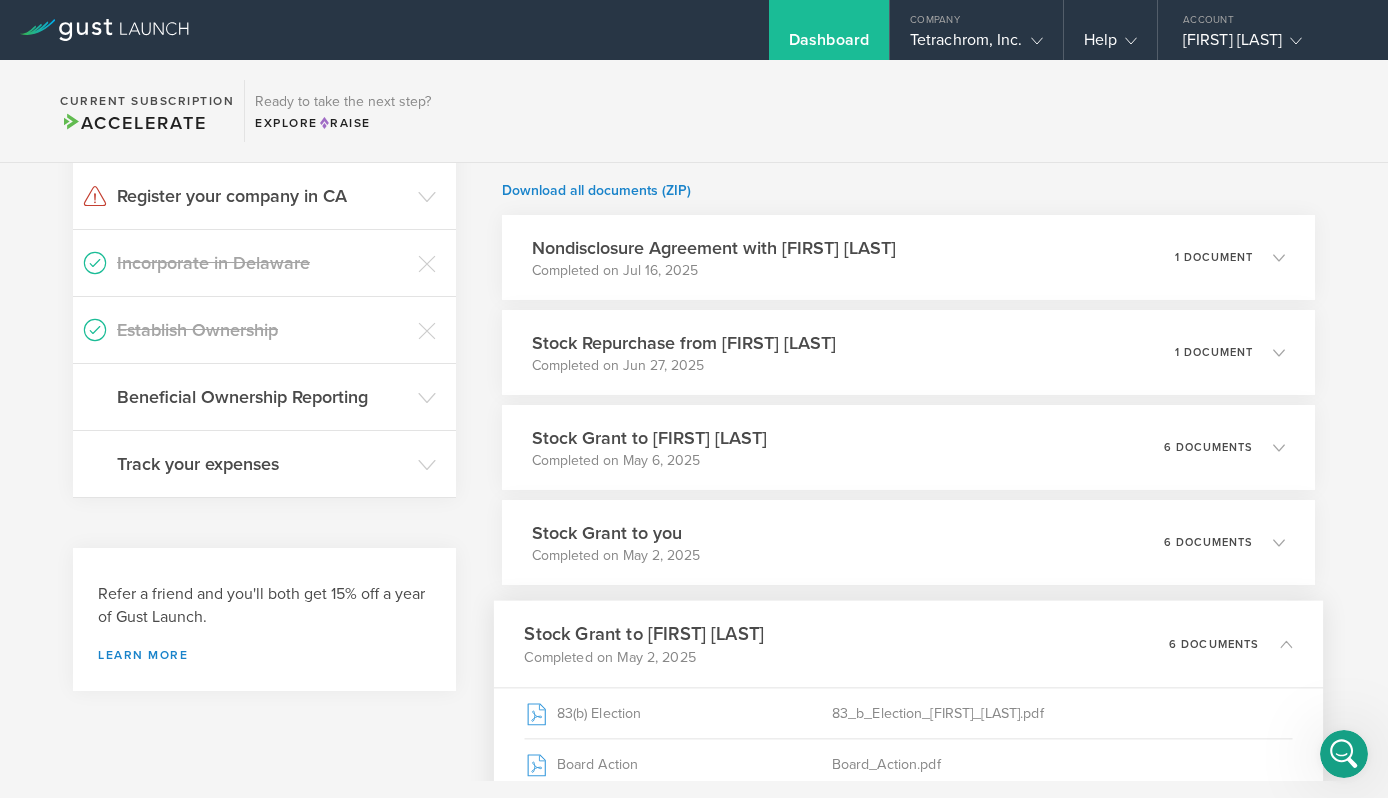 click at bounding box center [1344, 754] 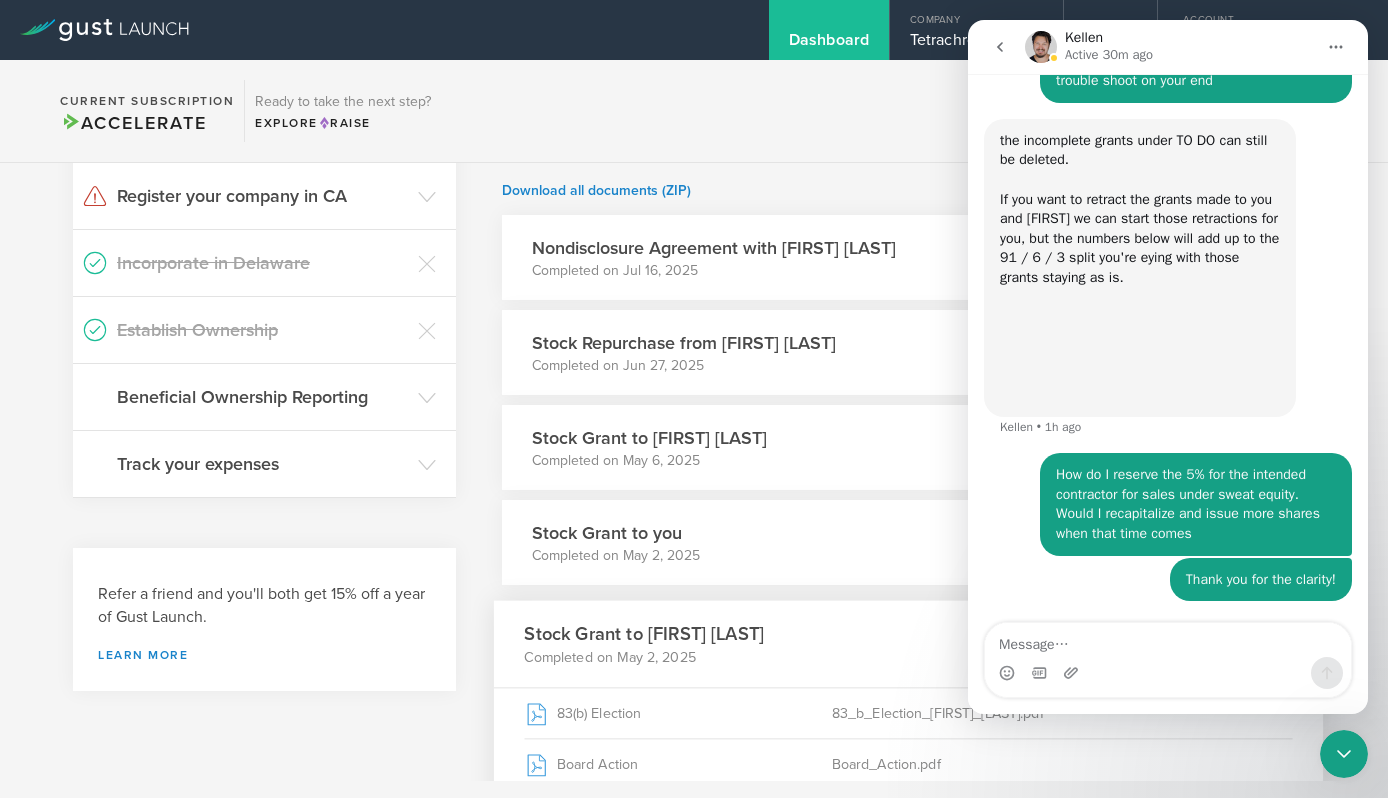 scroll, scrollTop: 4193, scrollLeft: 0, axis: vertical 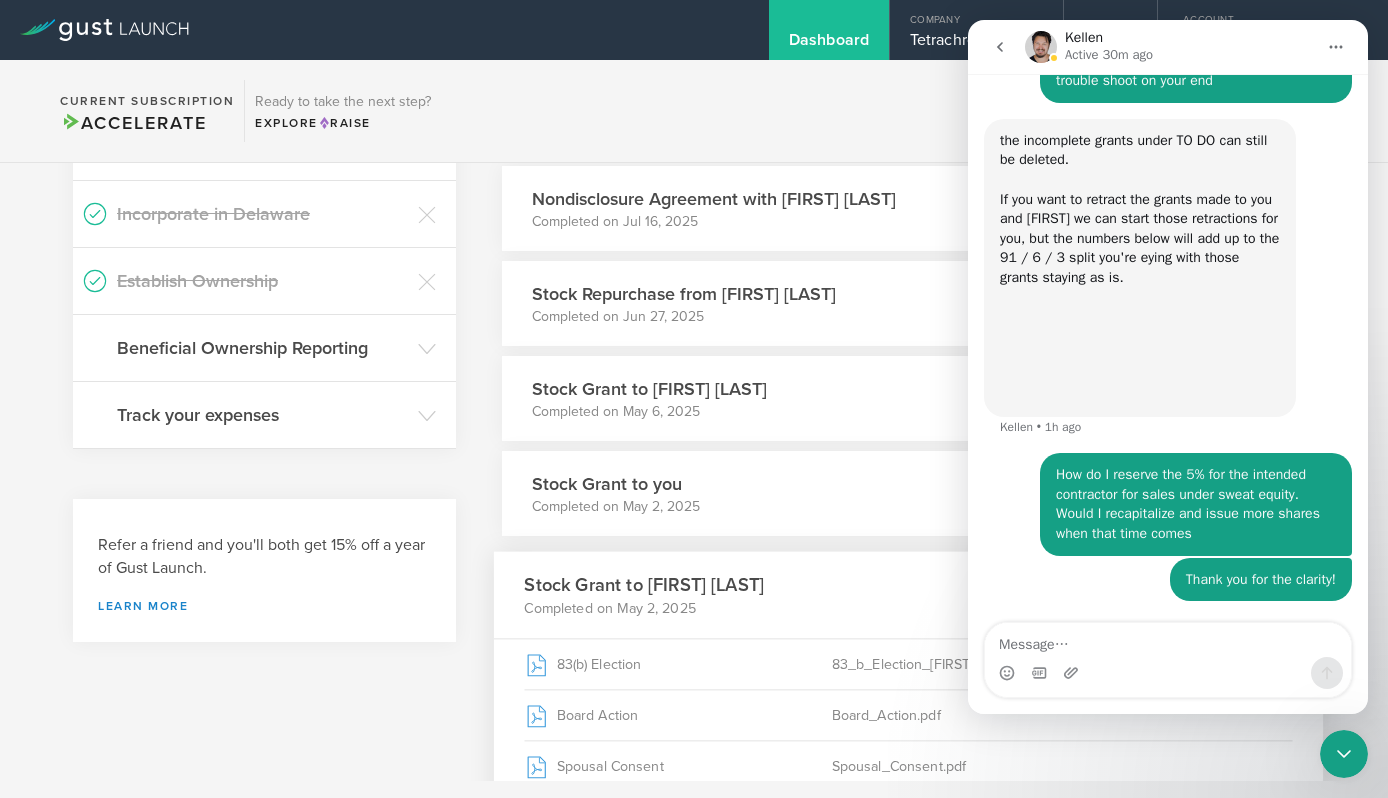 click on "Completed on May 2, 2025" at bounding box center [645, 608] 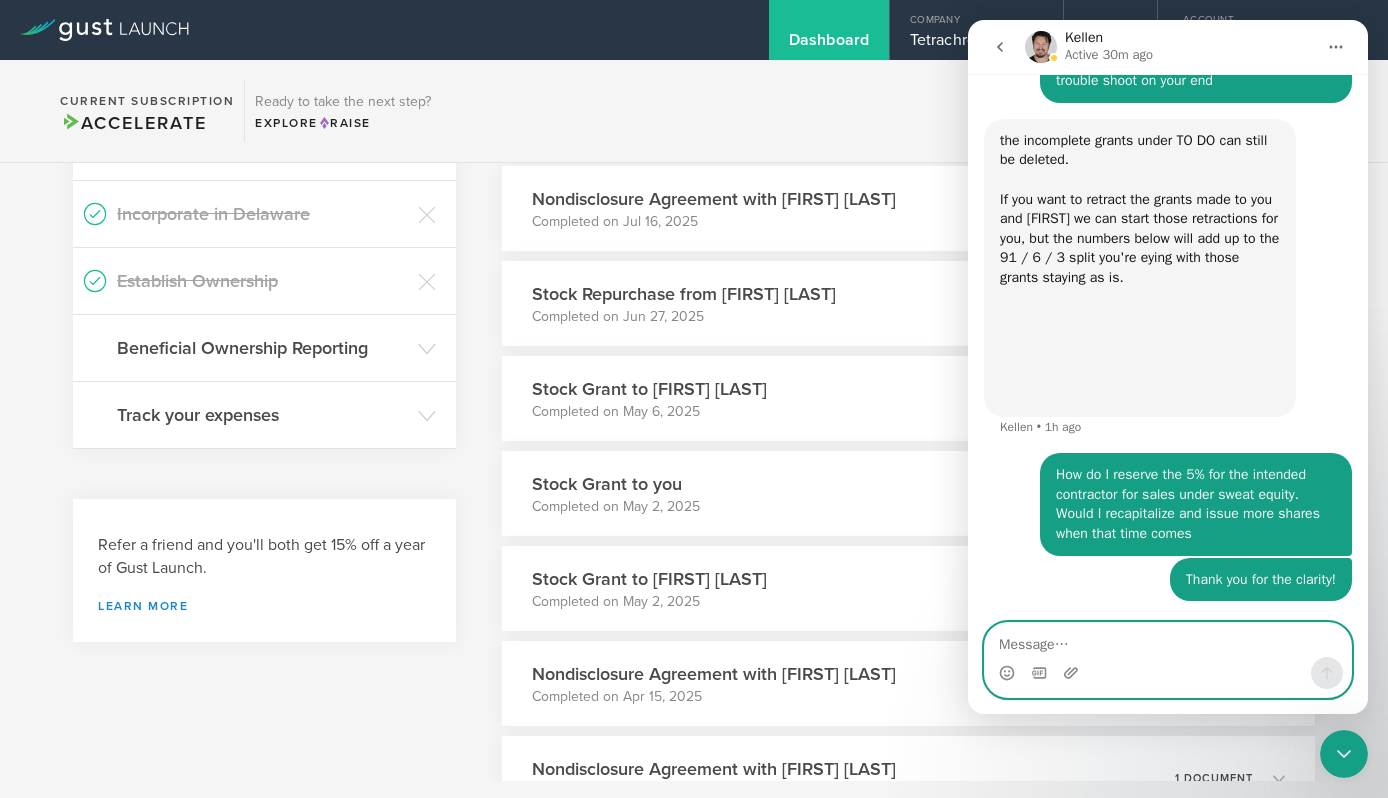 click at bounding box center (1168, 640) 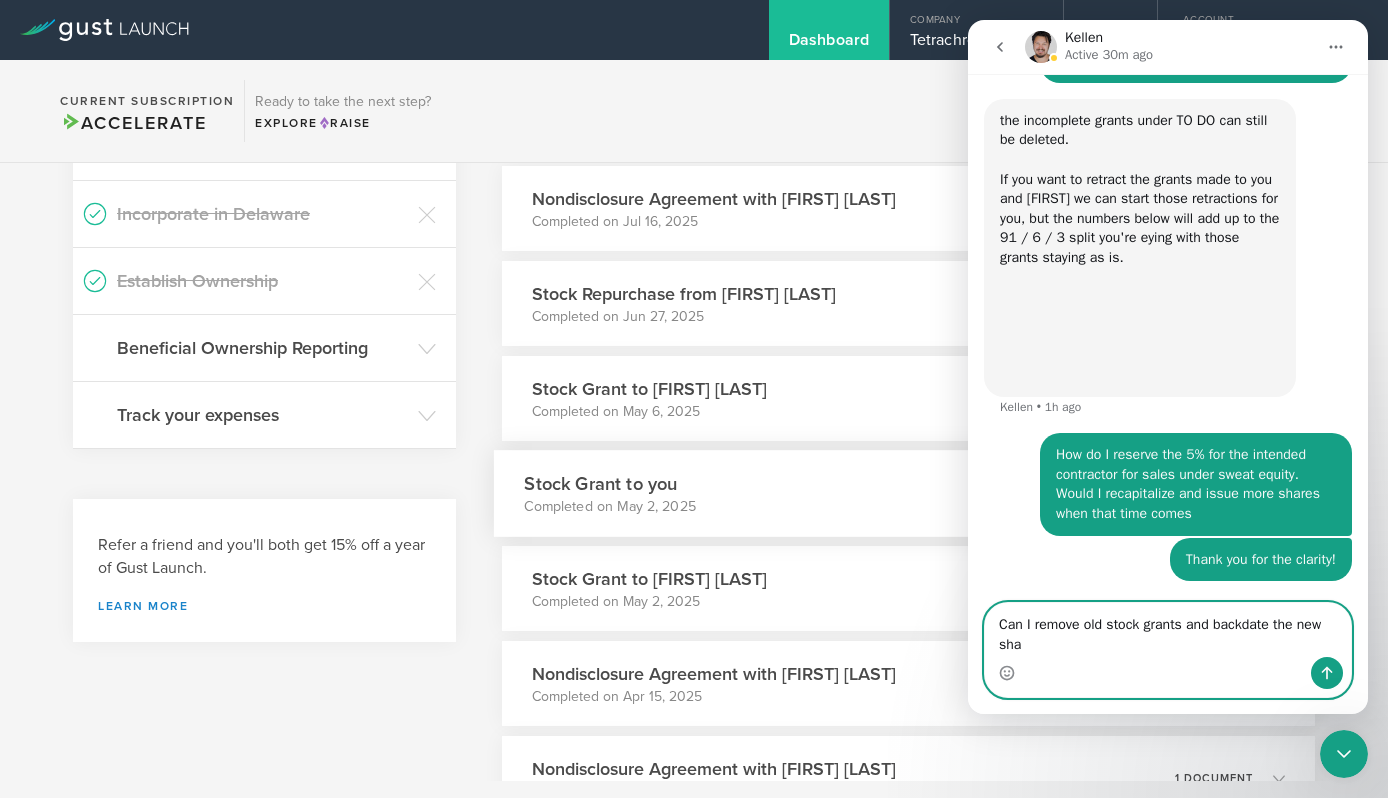 scroll, scrollTop: 4213, scrollLeft: 0, axis: vertical 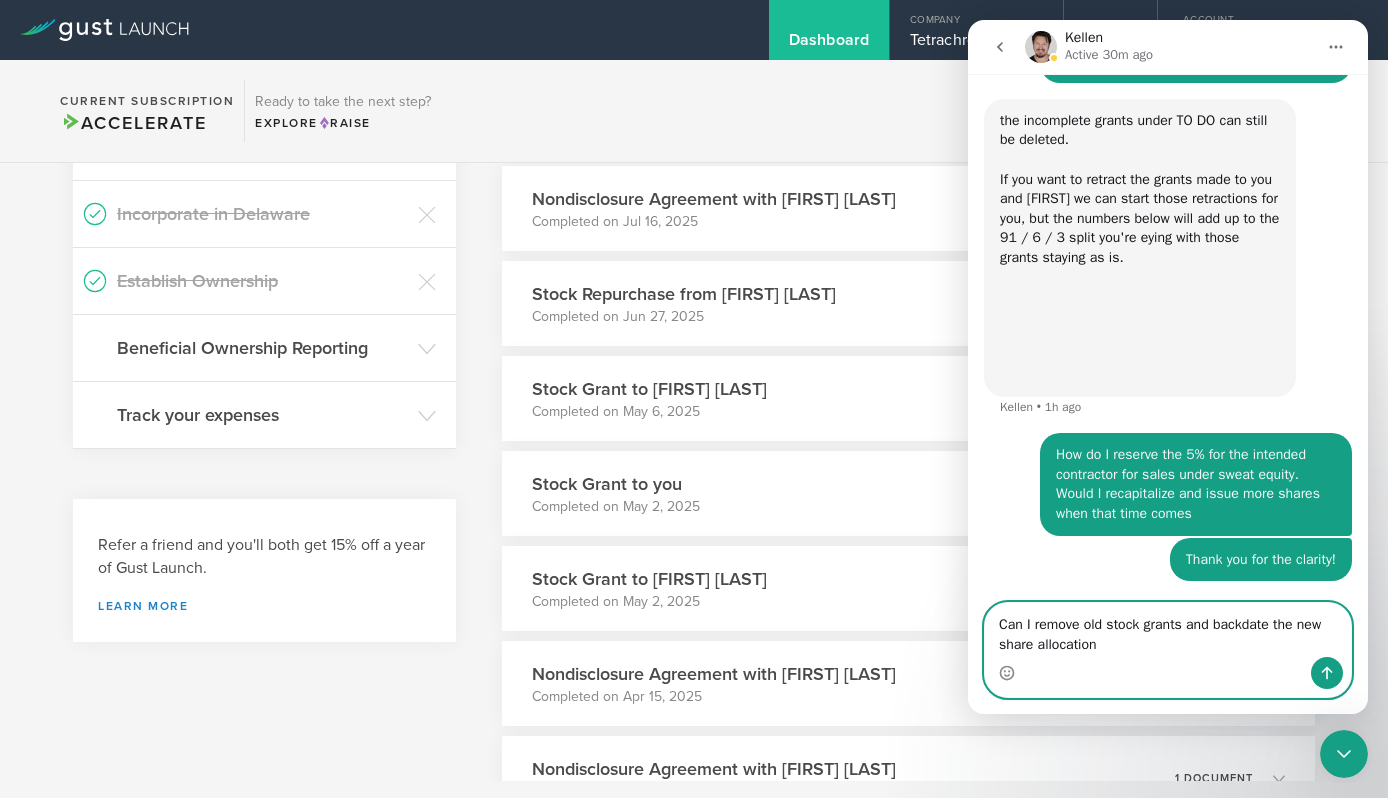 drag, startPoint x: 1171, startPoint y: 652, endPoint x: 995, endPoint y: 650, distance: 176.01137 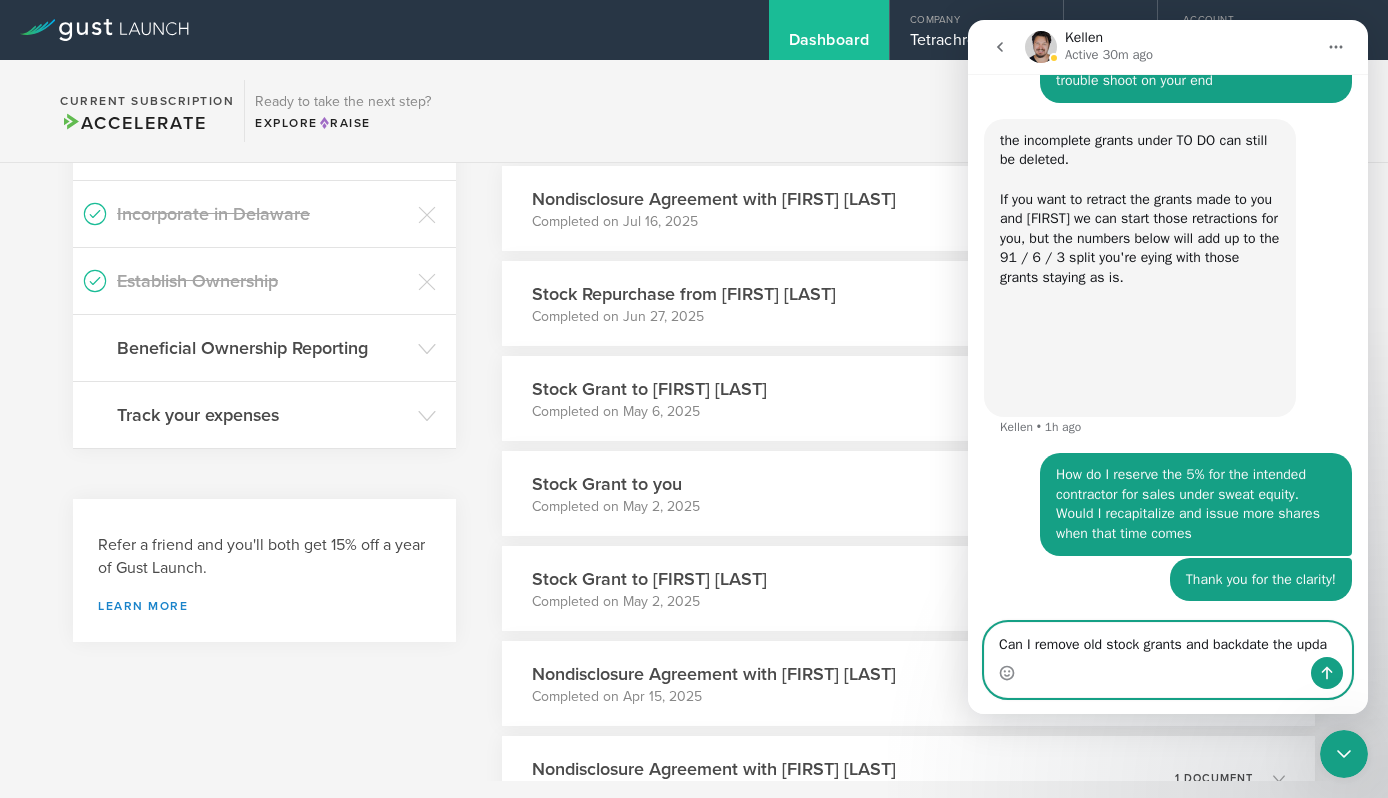 scroll, scrollTop: 4213, scrollLeft: 0, axis: vertical 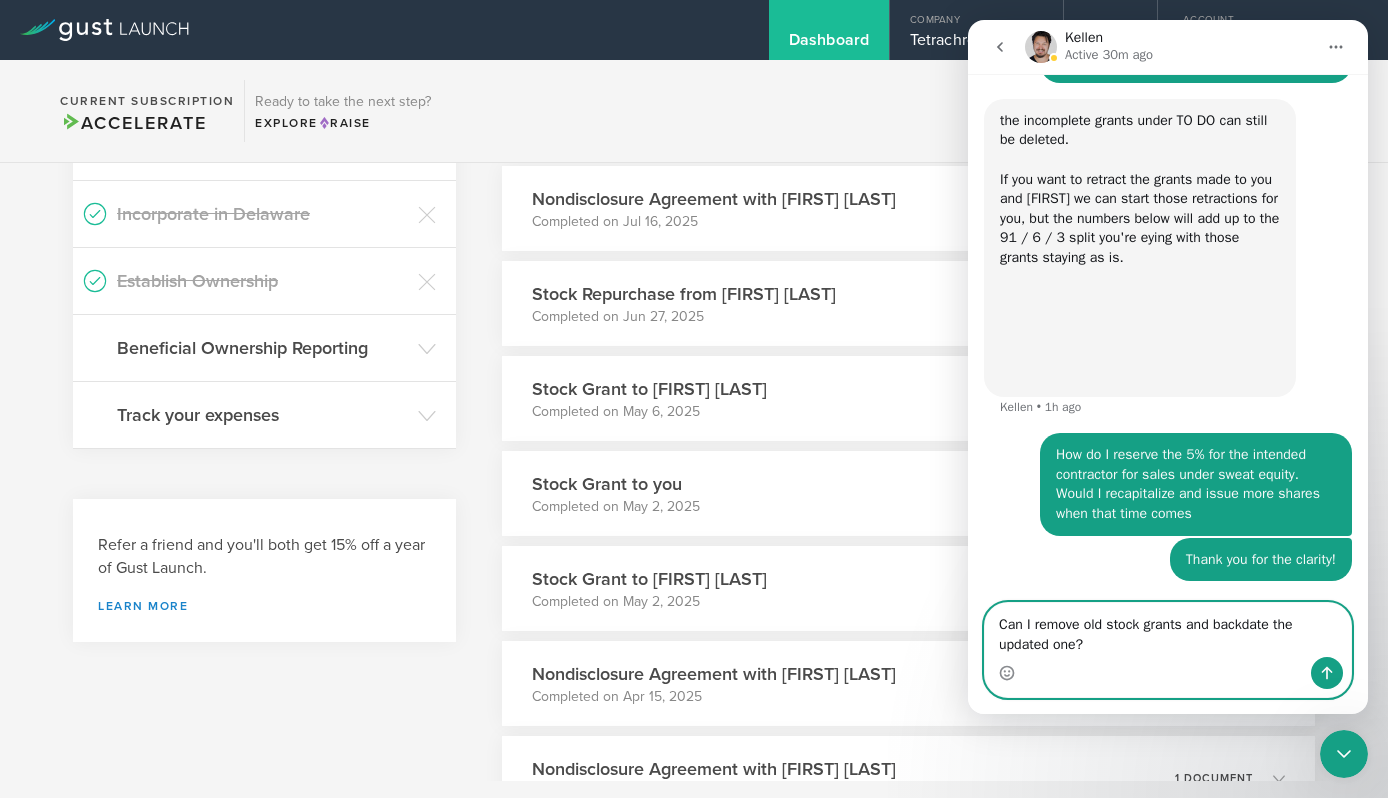 click on "Can I remove old stock grants and backdate the updated one?" at bounding box center [1168, 630] 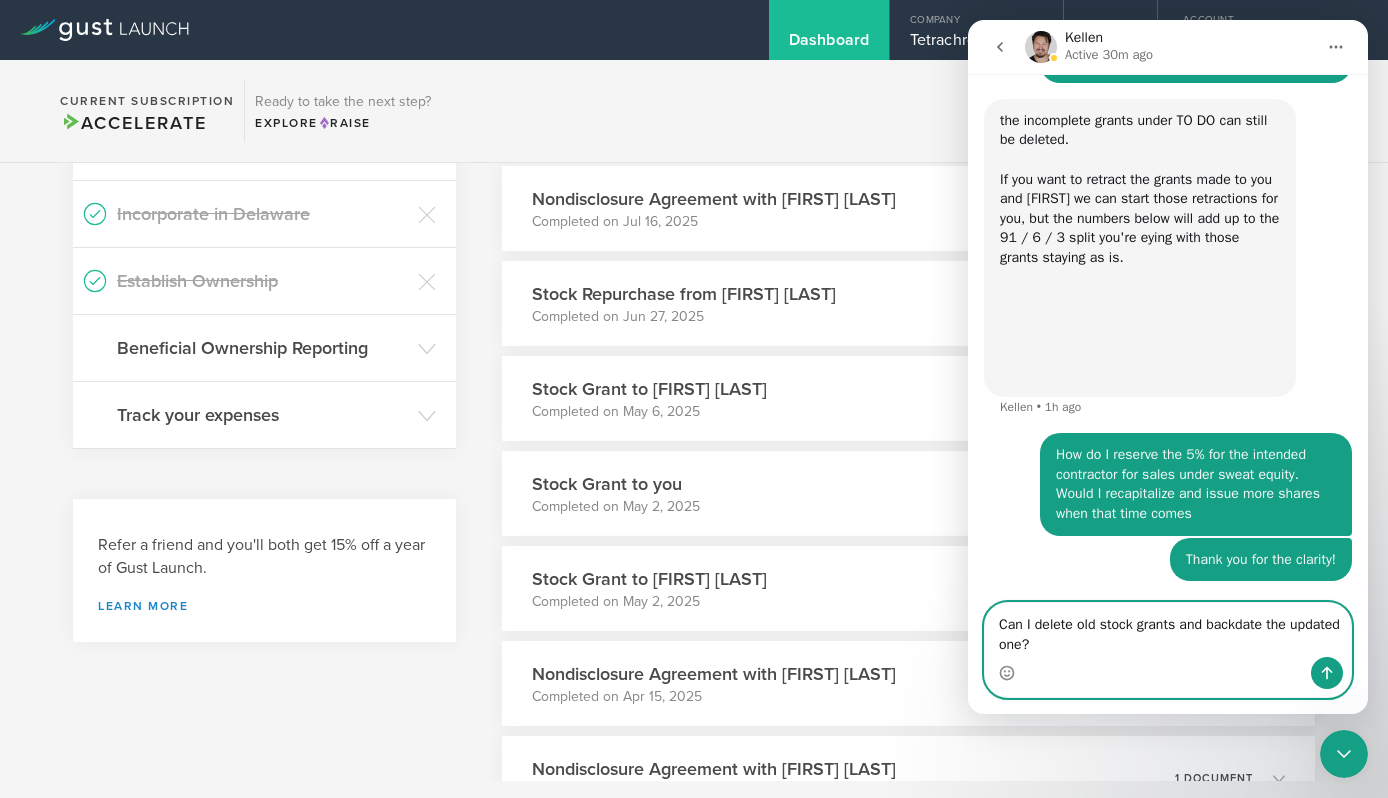 type on "Can I delete old stock grants and backdate the updated one?" 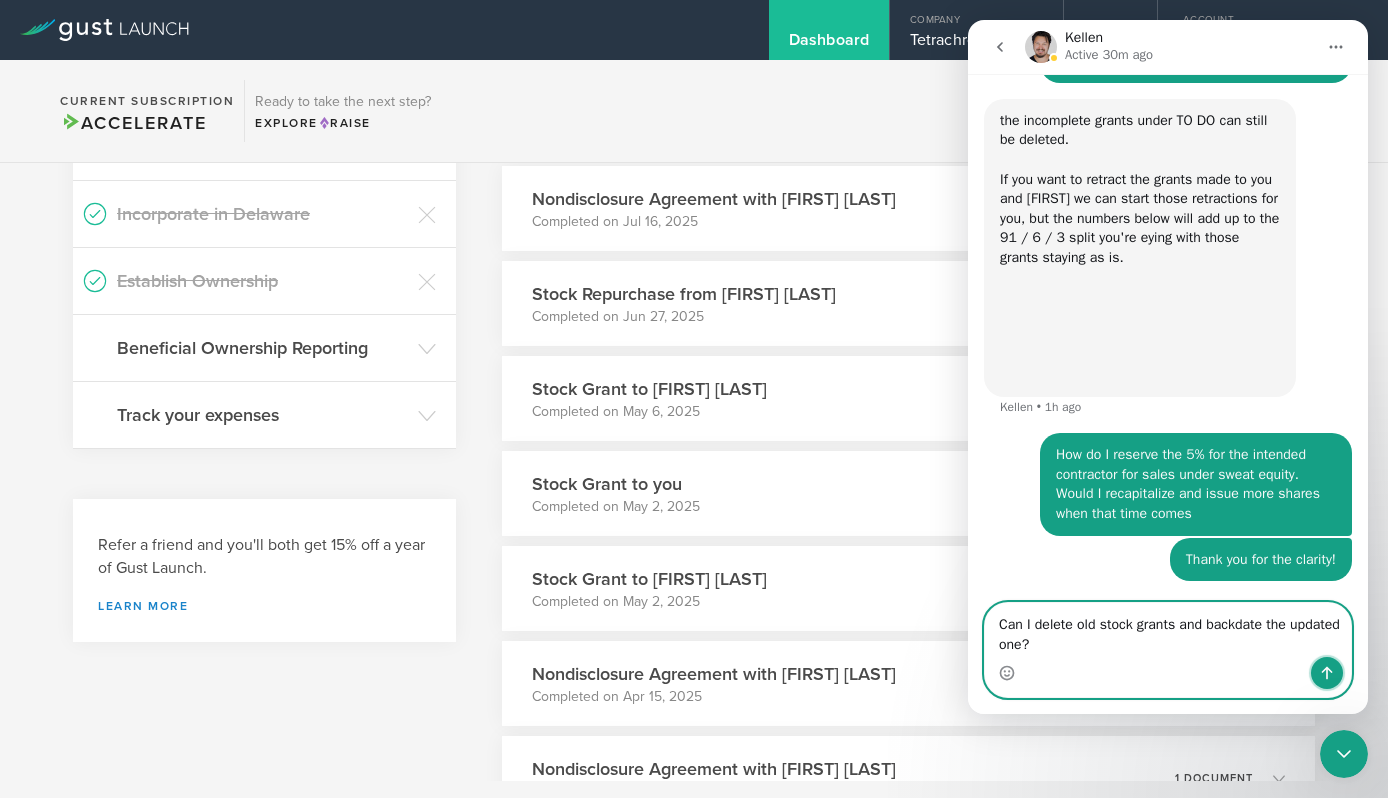click 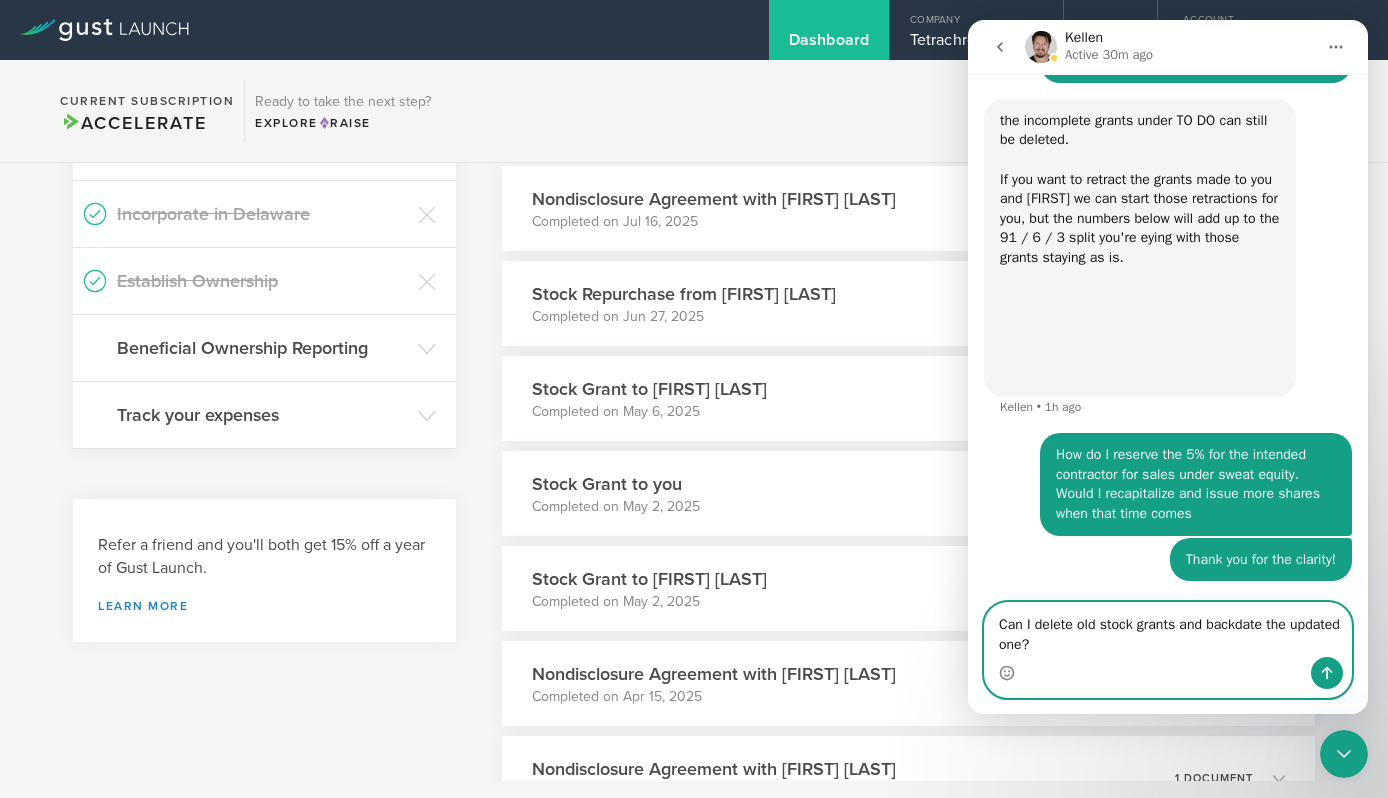 type 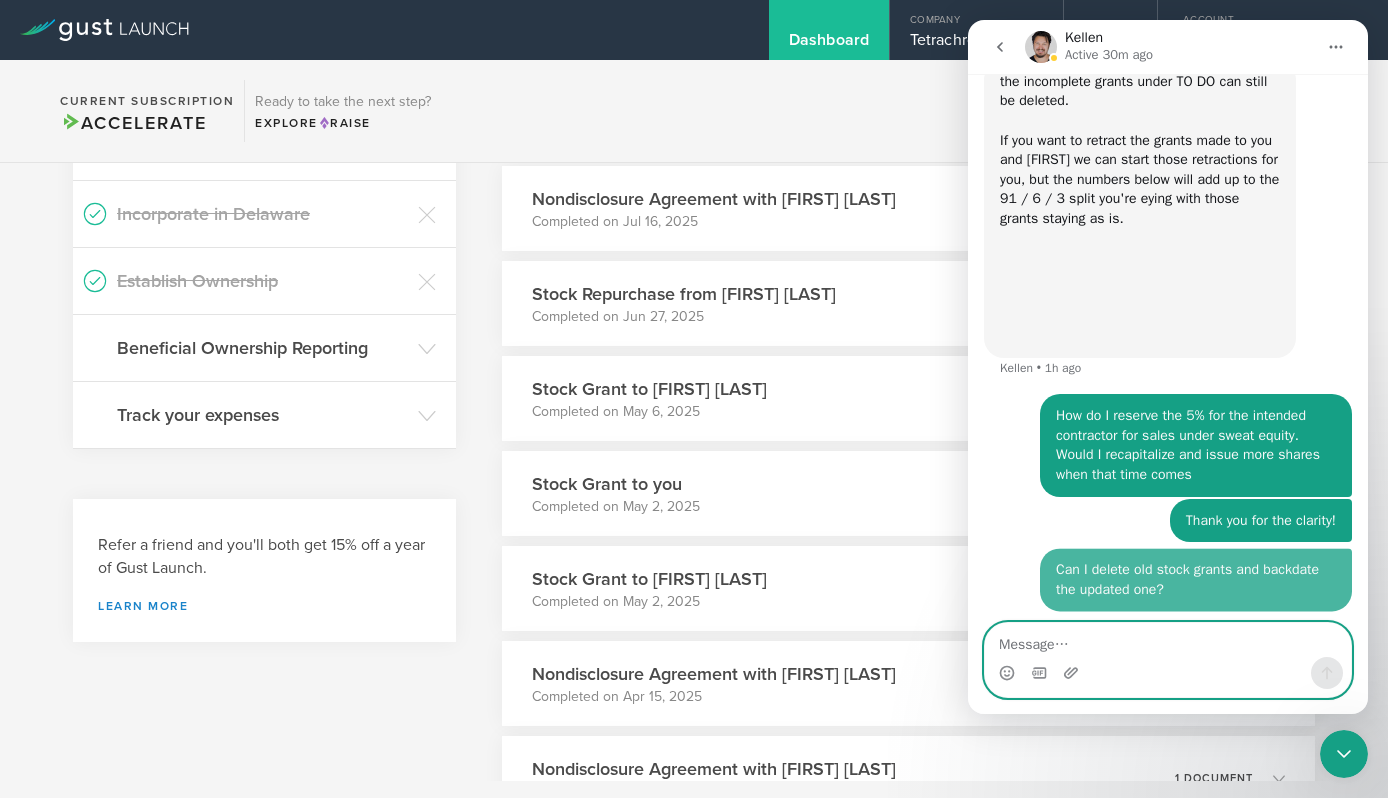 scroll, scrollTop: 4258, scrollLeft: 0, axis: vertical 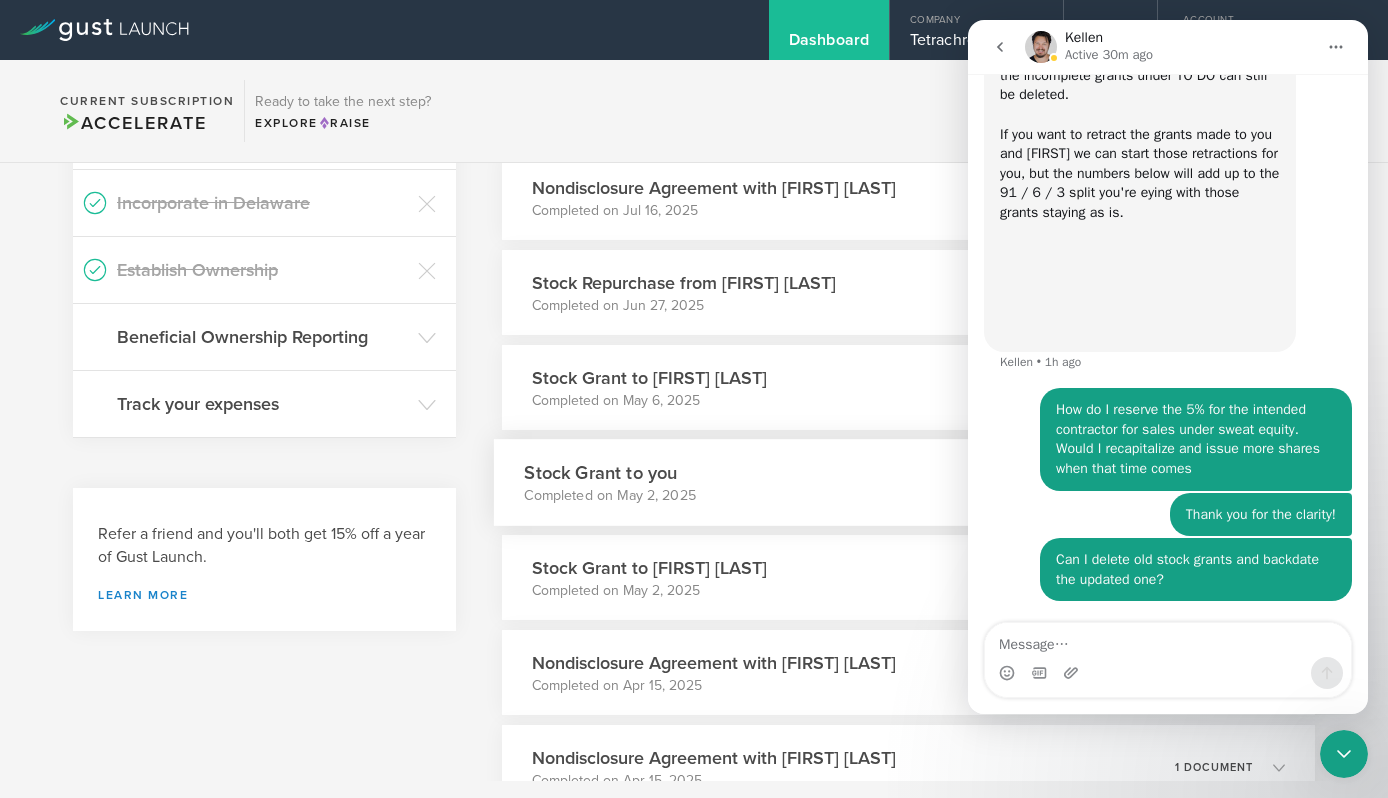 click on "Stock Grant to you Completed on [DATE]  6 documents" at bounding box center (908, 482) 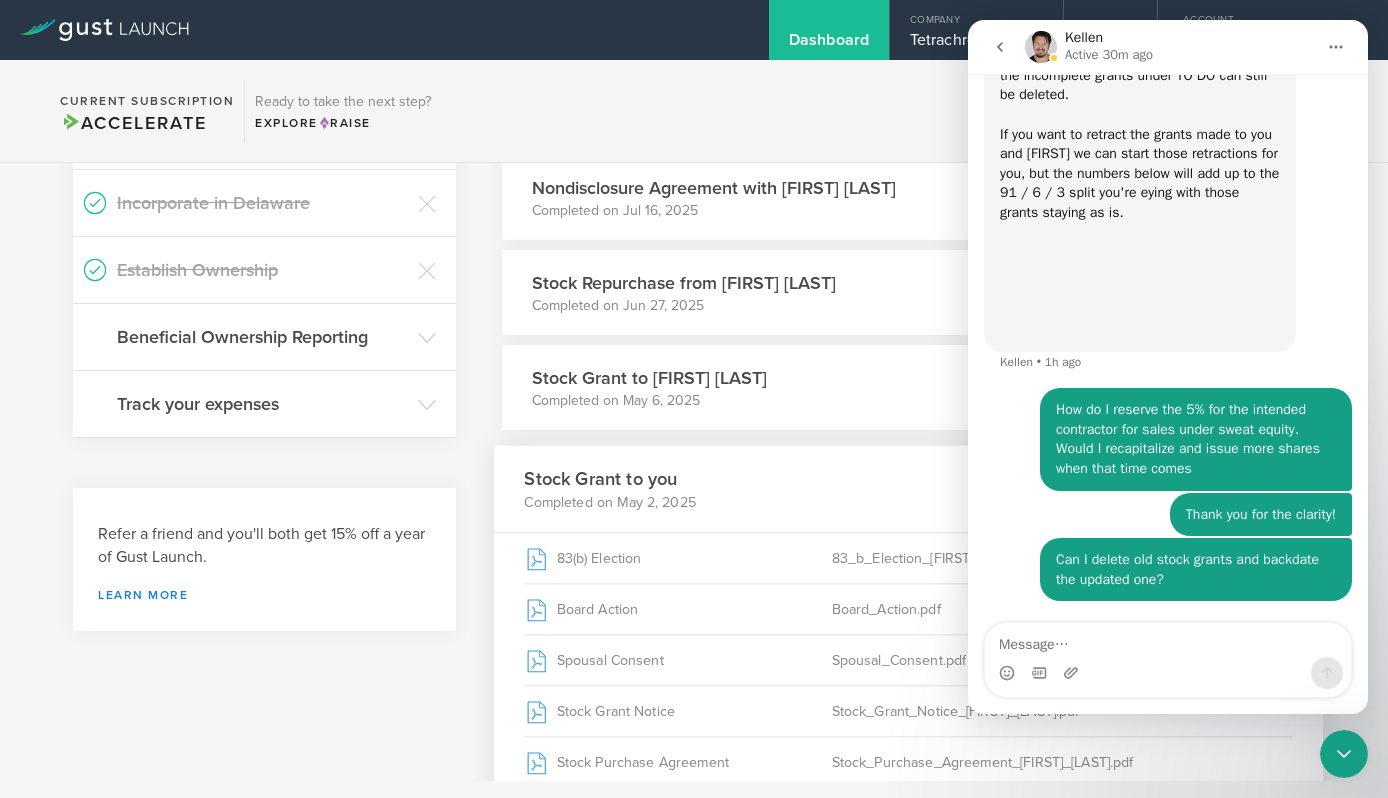 click 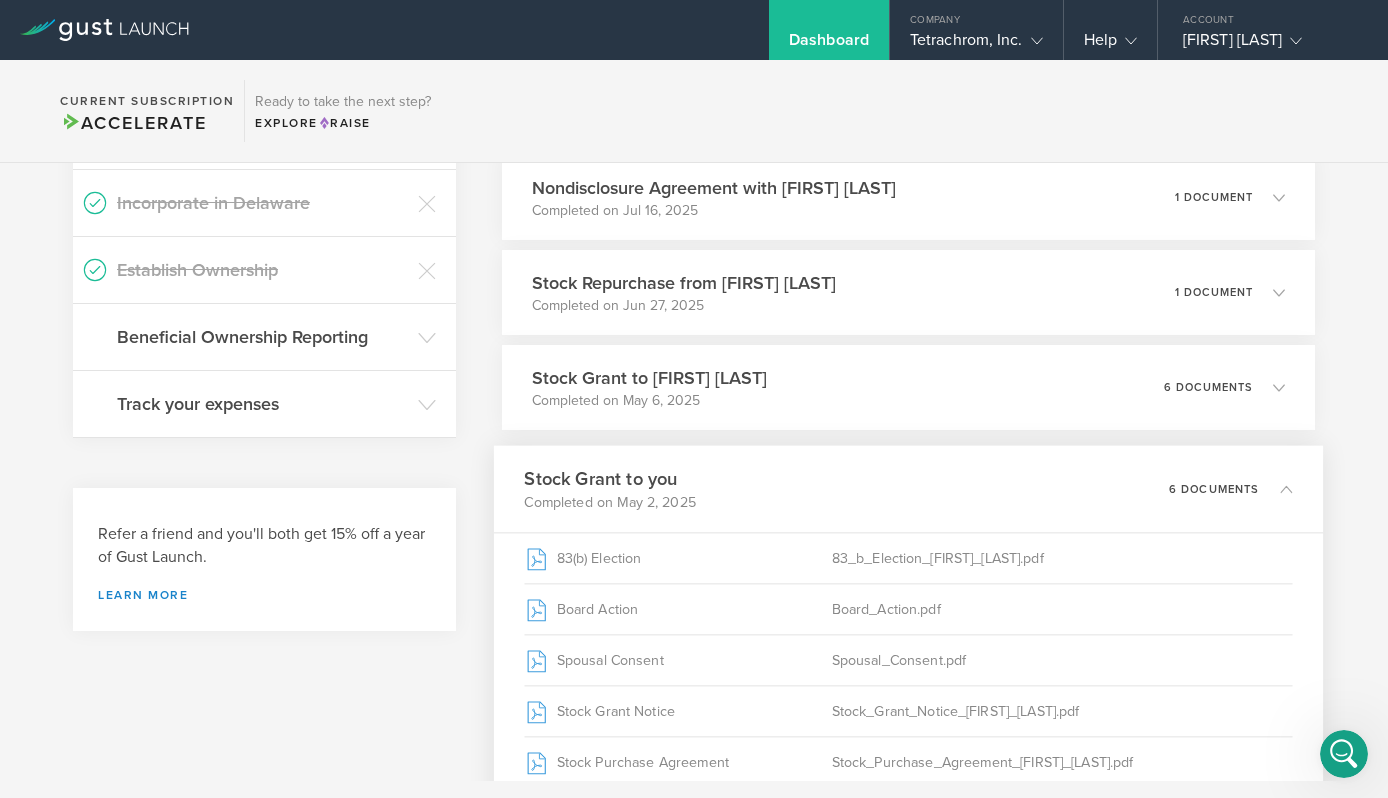 click 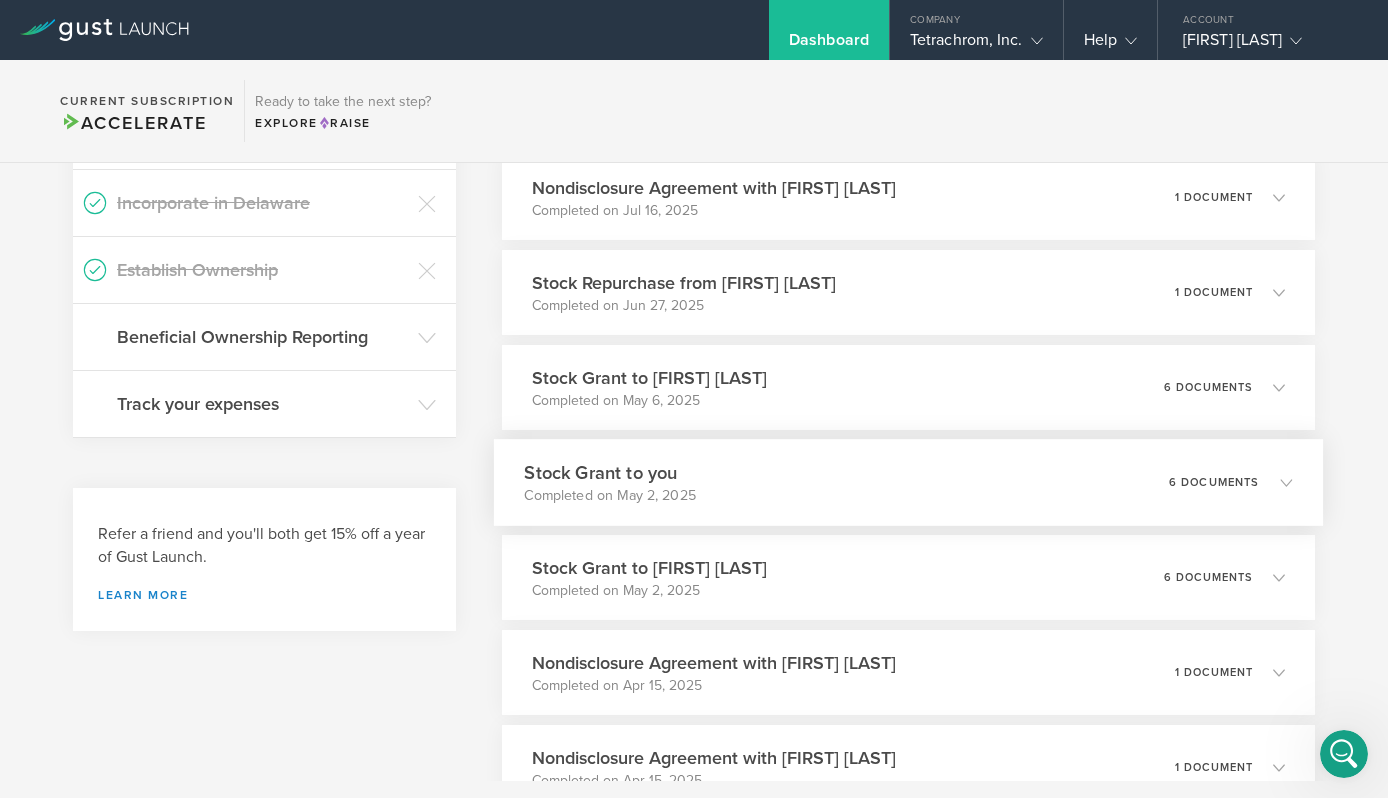 click 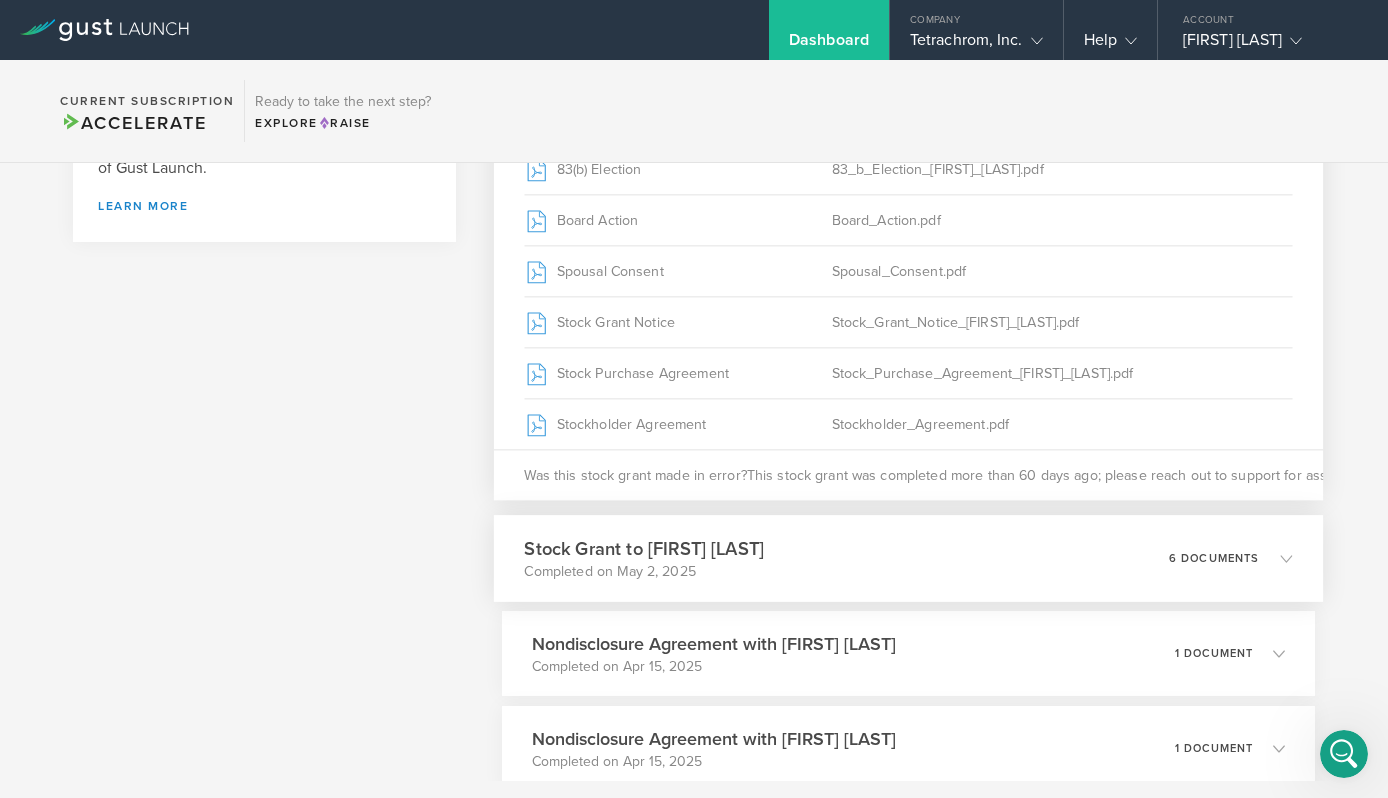 scroll, scrollTop: 1089, scrollLeft: 0, axis: vertical 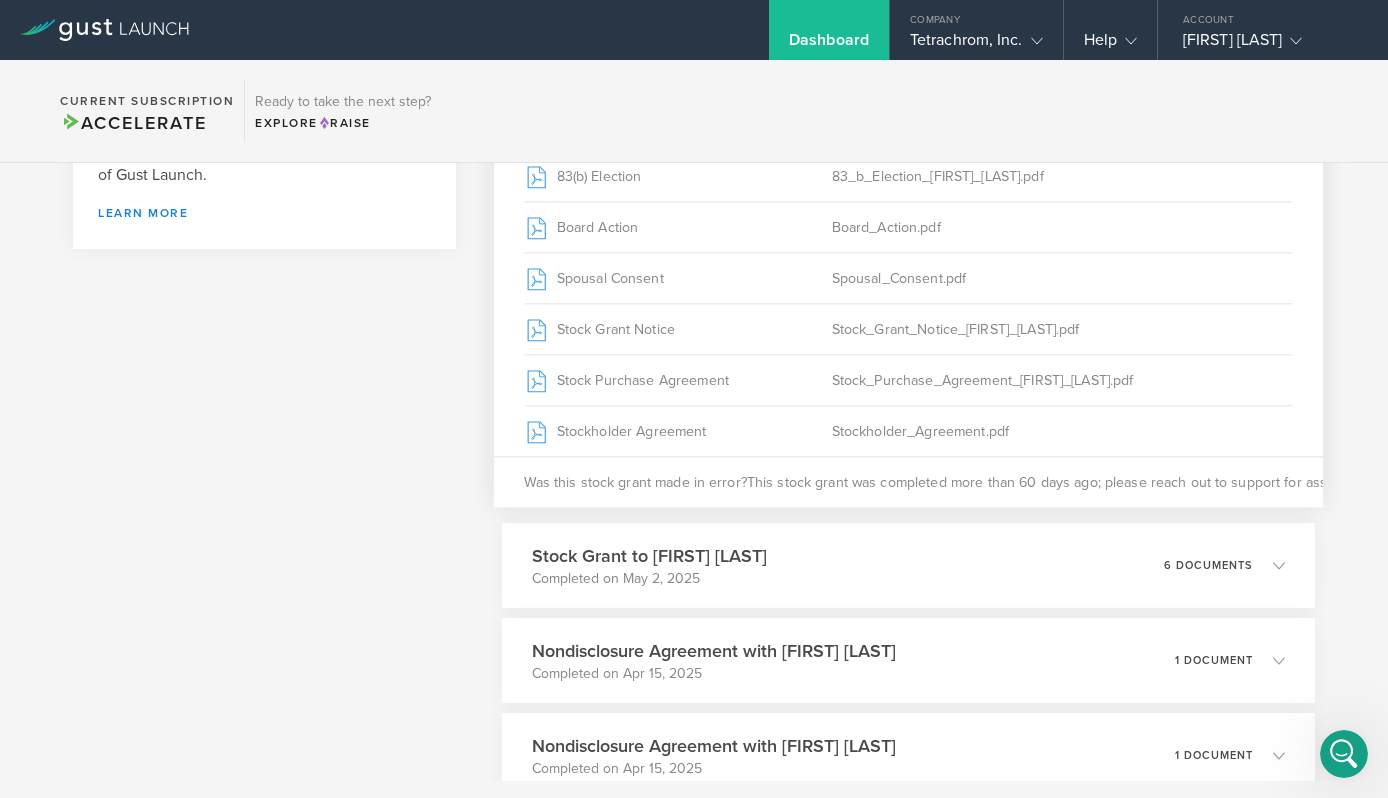 click on "This stock grant was completed more than 60 days ago; please reach out to support for assistance." at bounding box center [1061, 482] 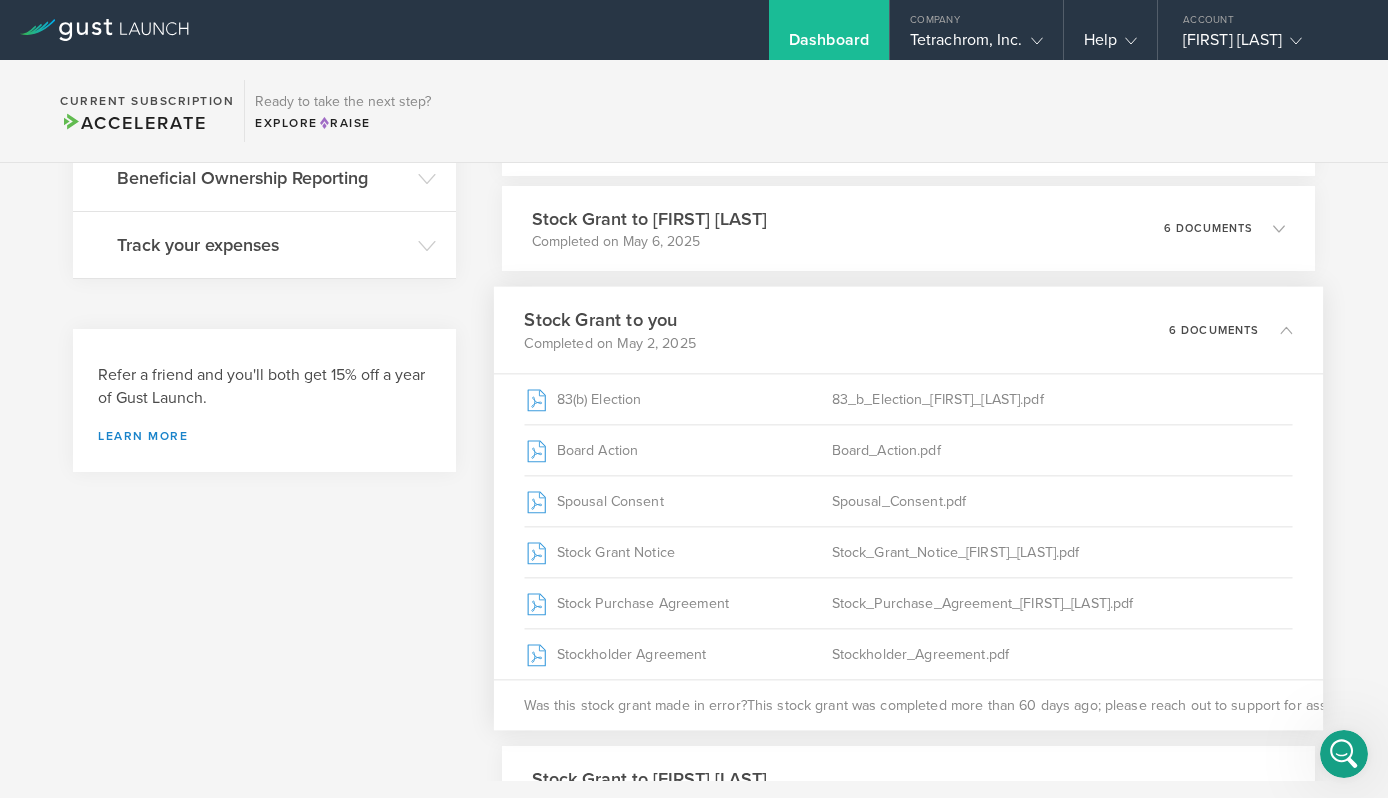 scroll, scrollTop: 856, scrollLeft: 0, axis: vertical 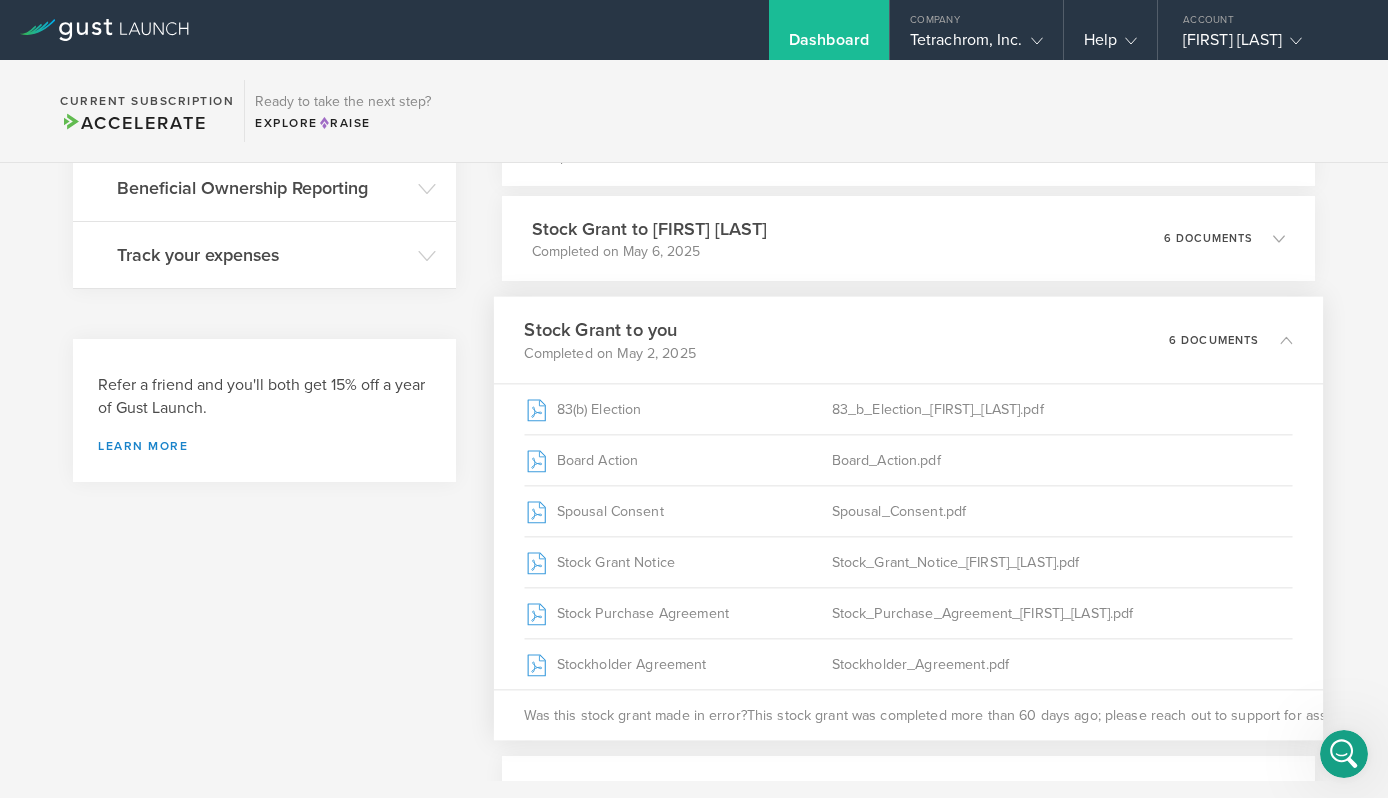 click 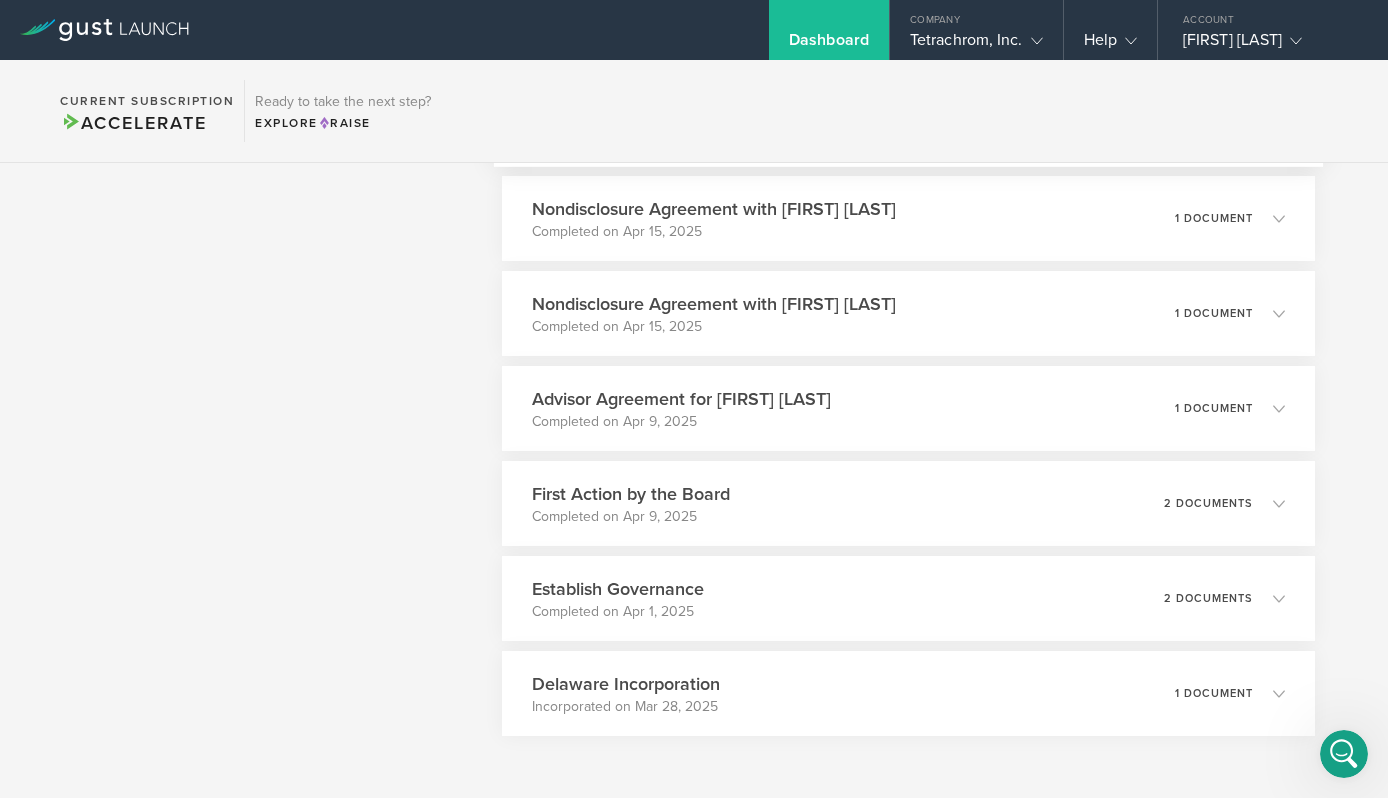 scroll, scrollTop: 1306, scrollLeft: 0, axis: vertical 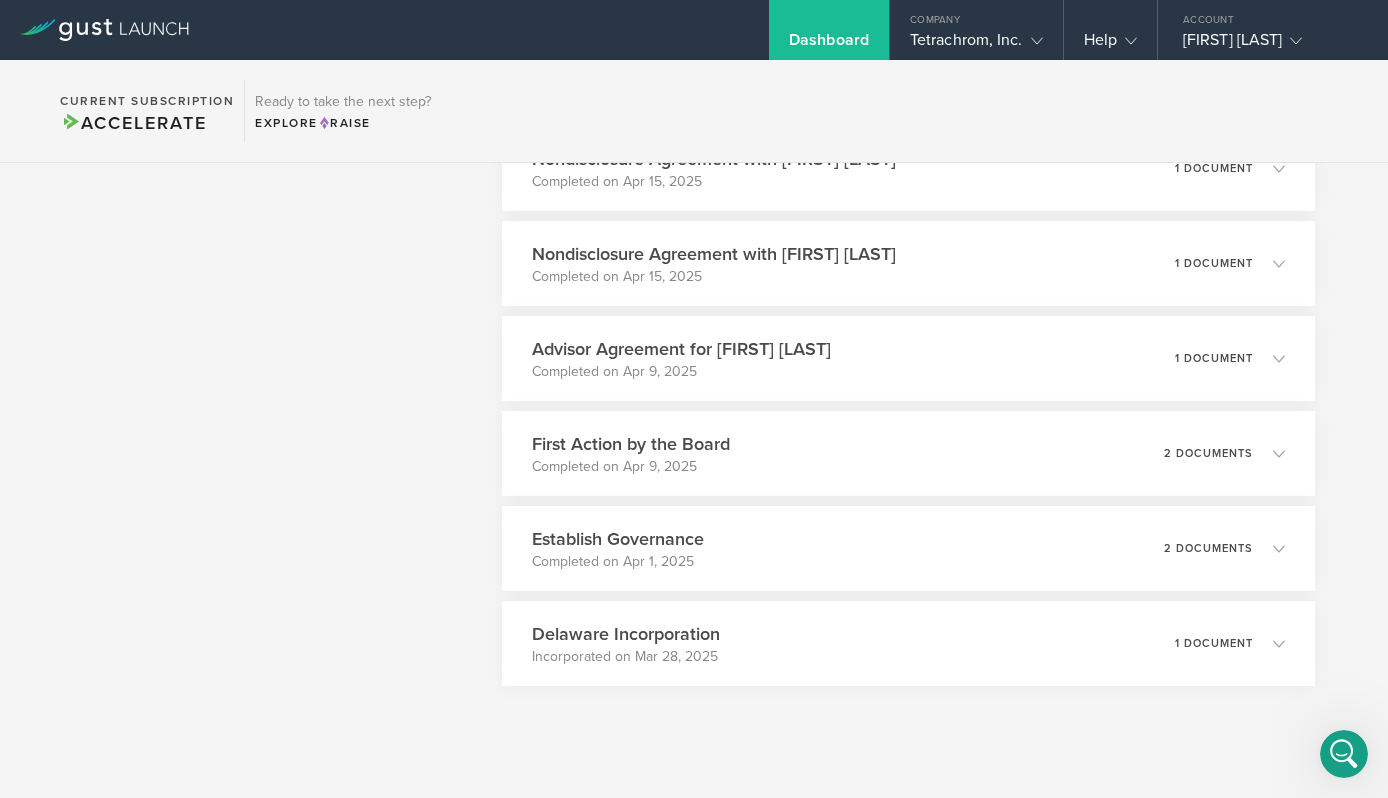 click 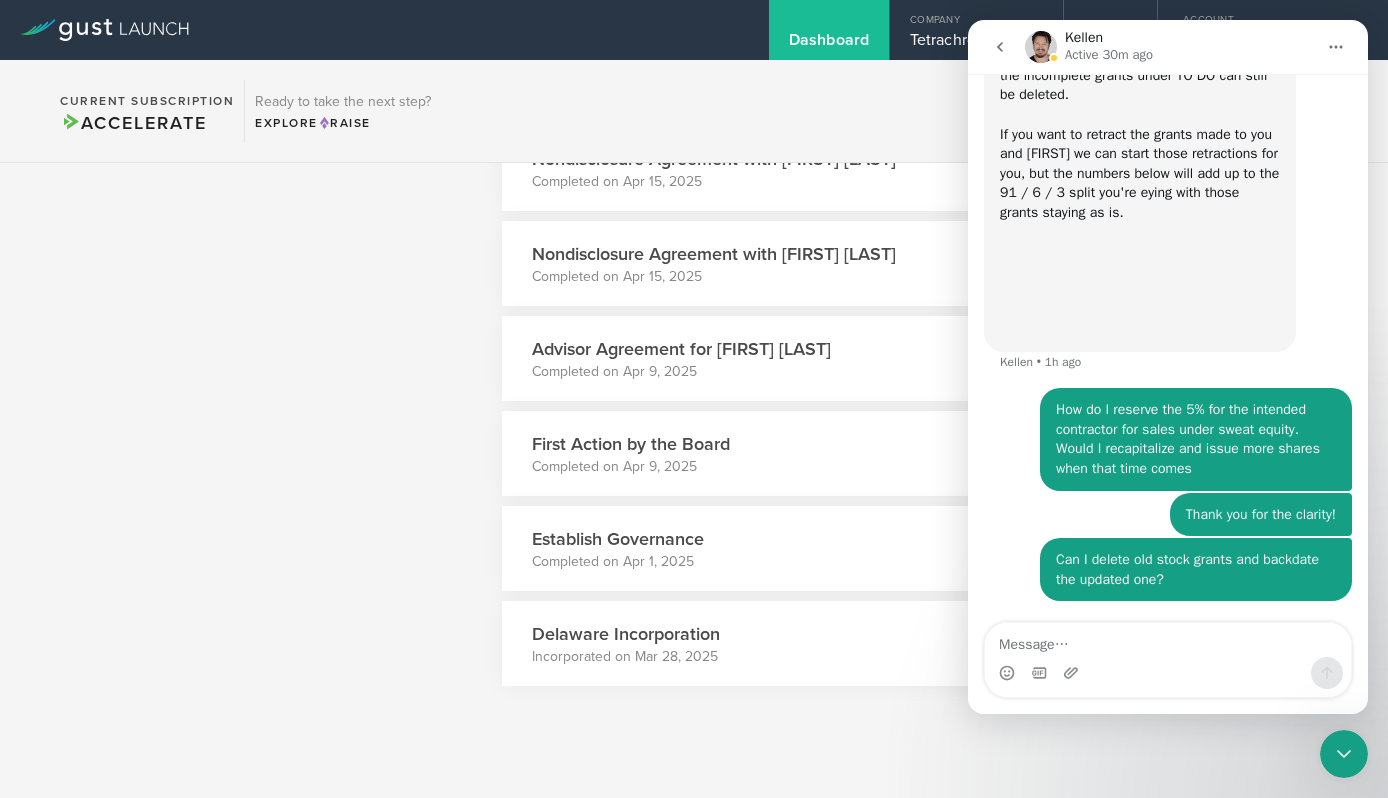 scroll, scrollTop: 4258, scrollLeft: 0, axis: vertical 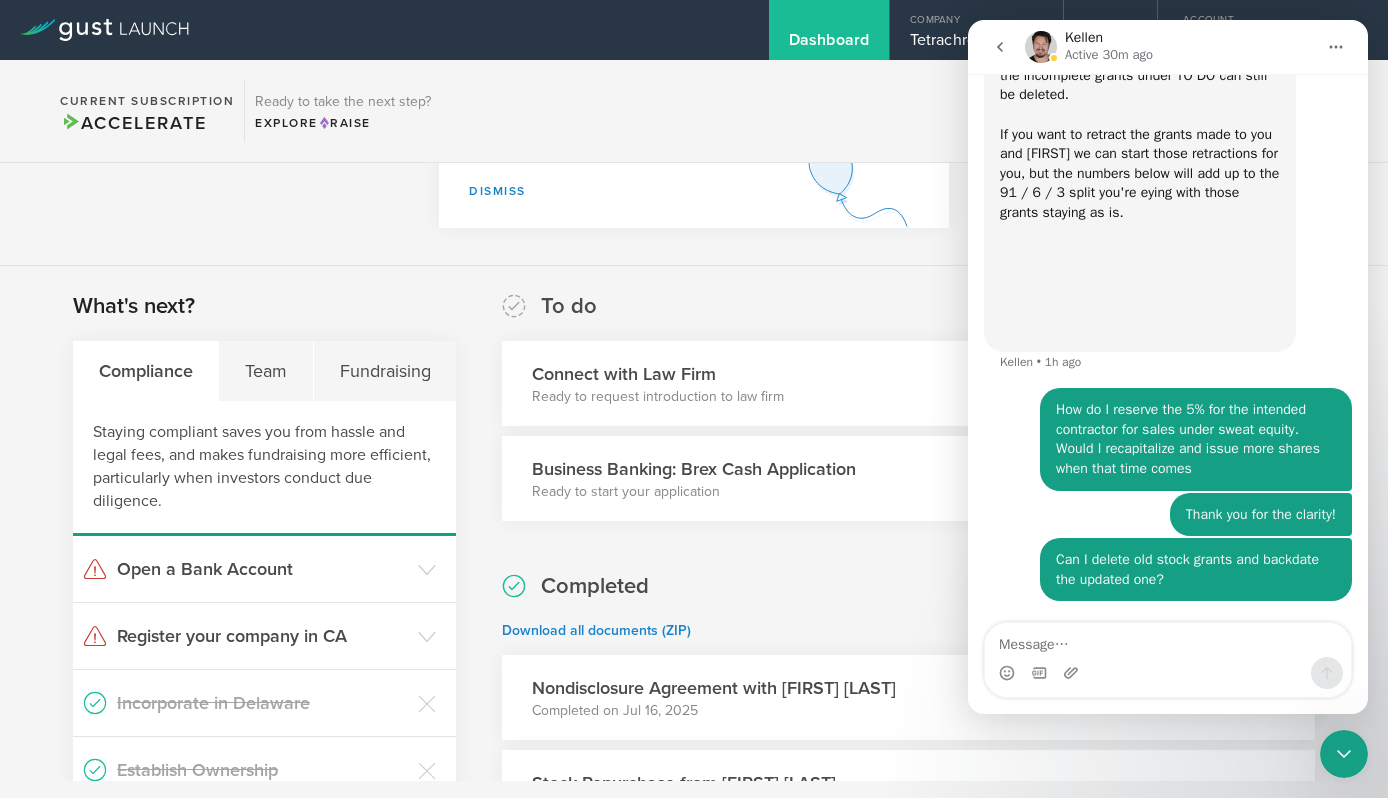 click 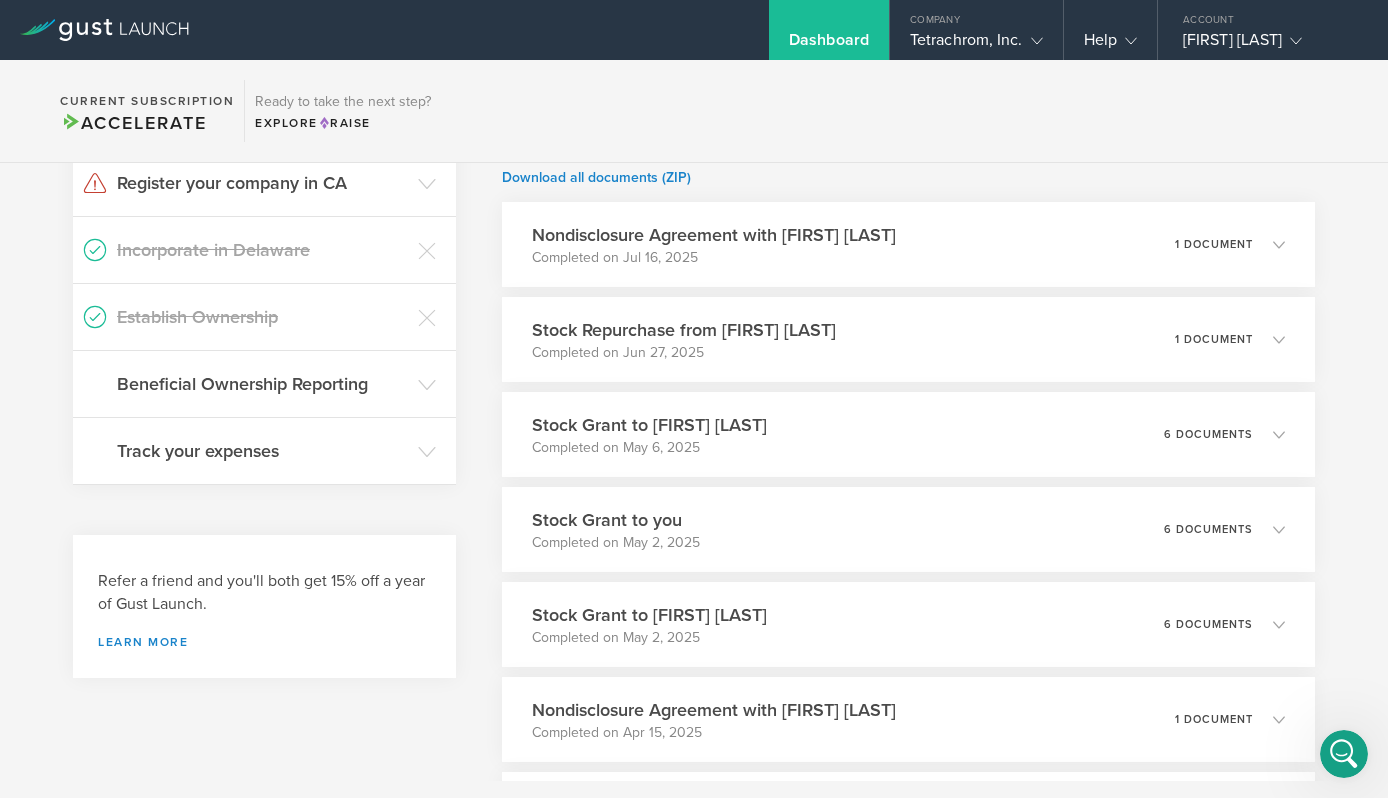 scroll, scrollTop: 665, scrollLeft: 0, axis: vertical 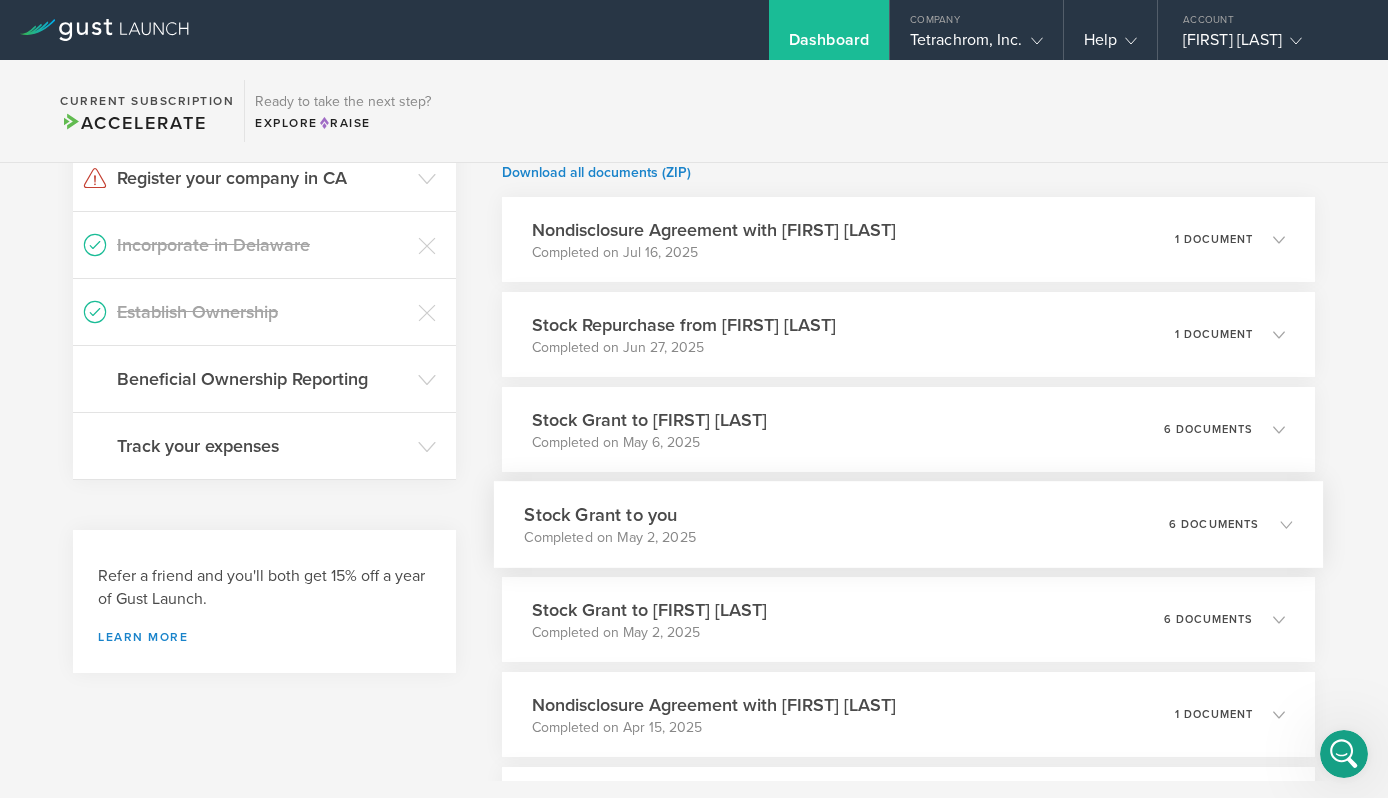 click on "6 documents" at bounding box center (1230, 525) 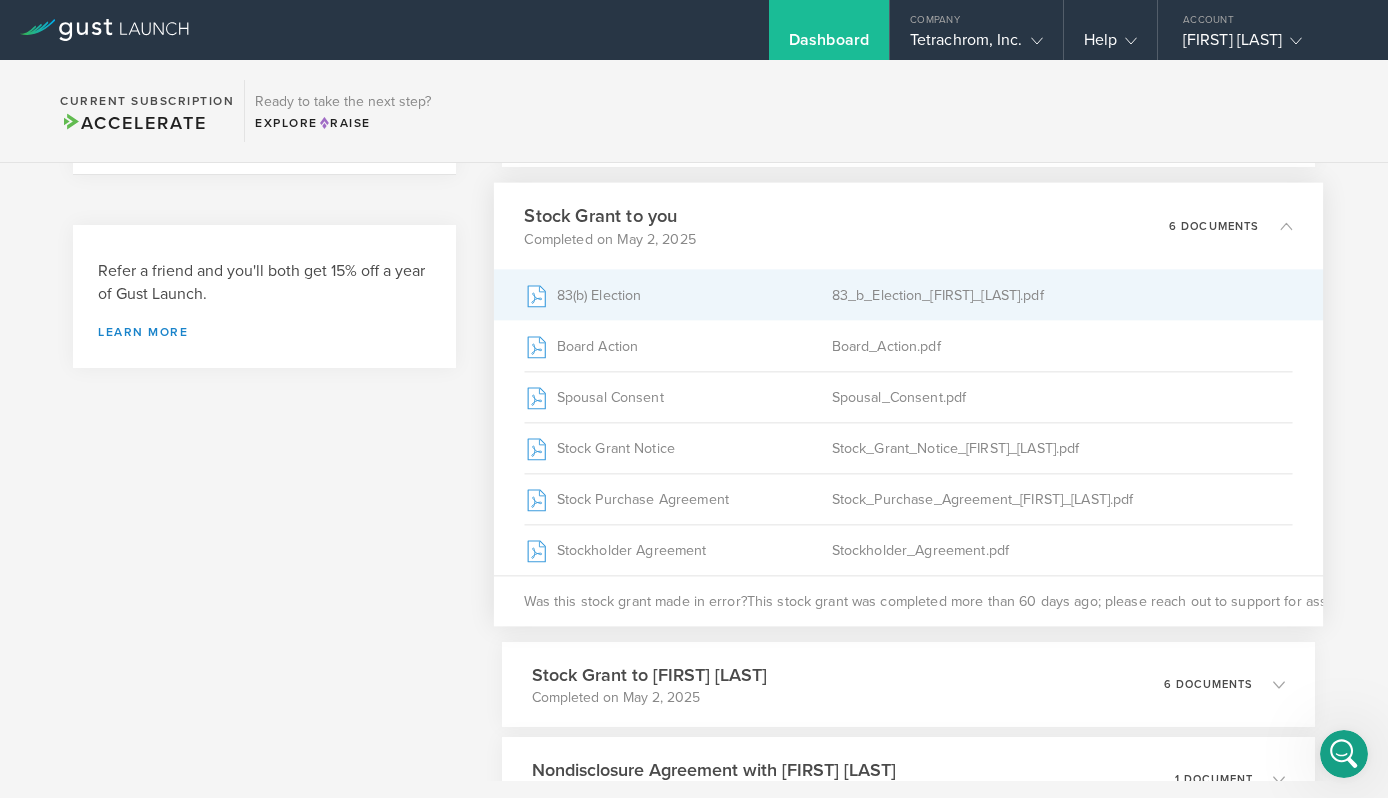 scroll, scrollTop: 1011, scrollLeft: 0, axis: vertical 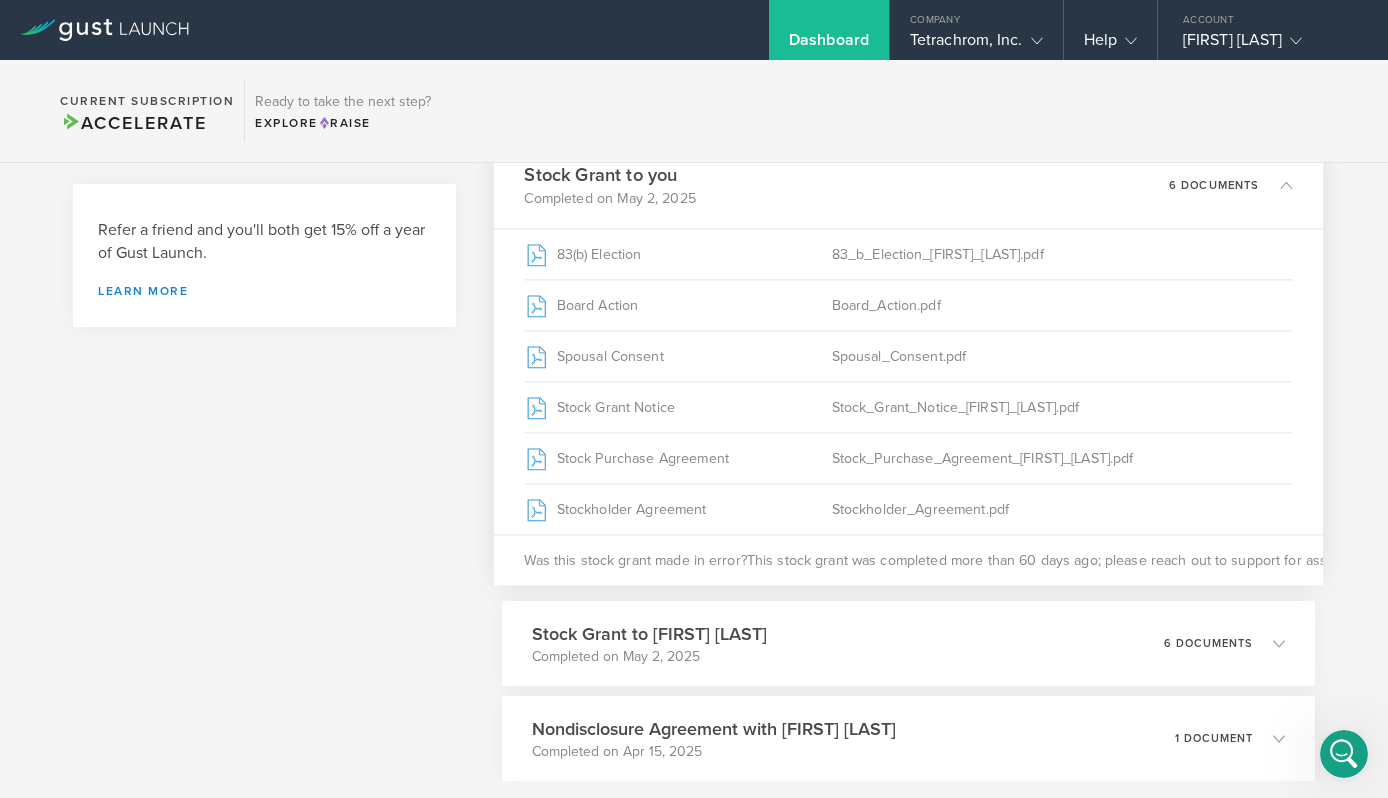 click on "Was this stock grant made in error?   This stock grant was completed more than 60 days ago; please reach out to support for assistance." at bounding box center (908, 559) 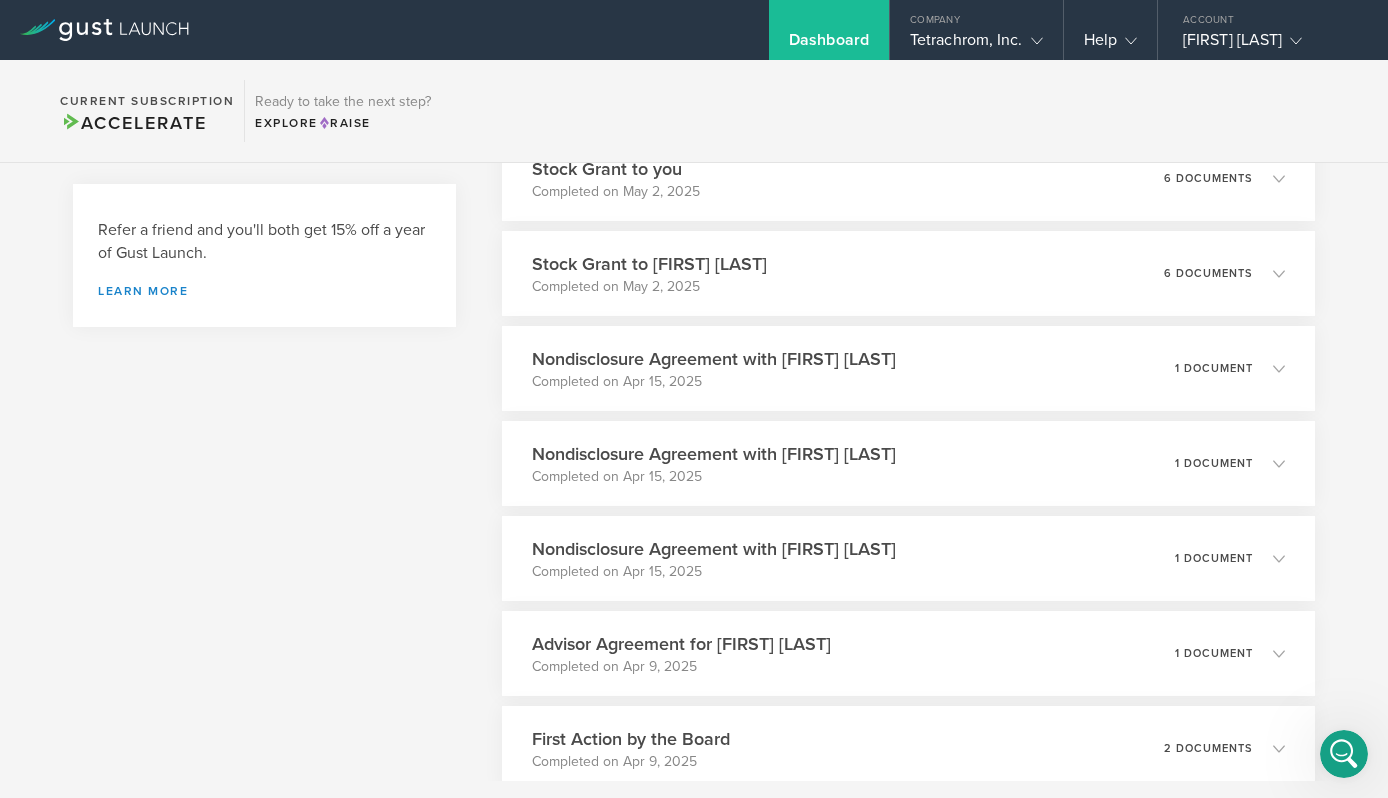 click 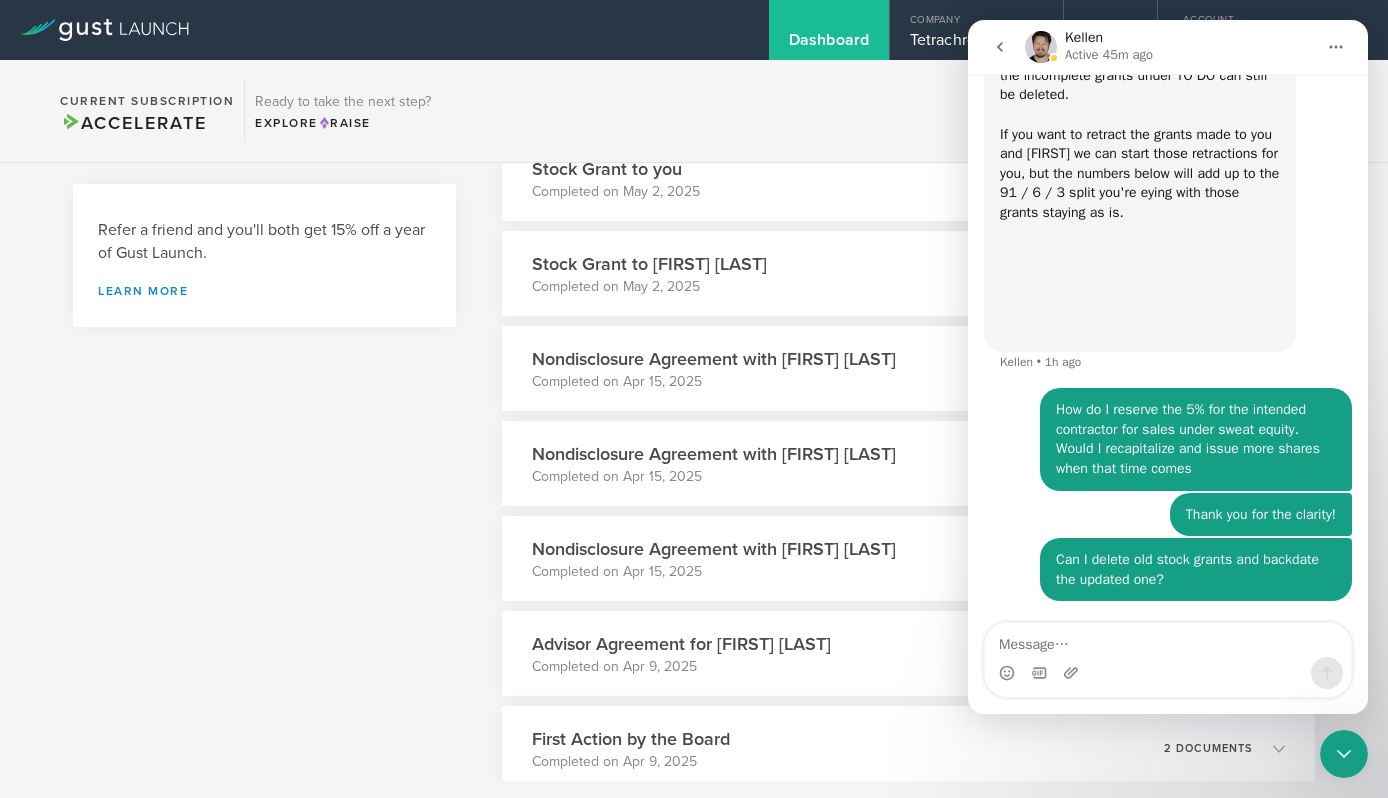 scroll, scrollTop: 4258, scrollLeft: 0, axis: vertical 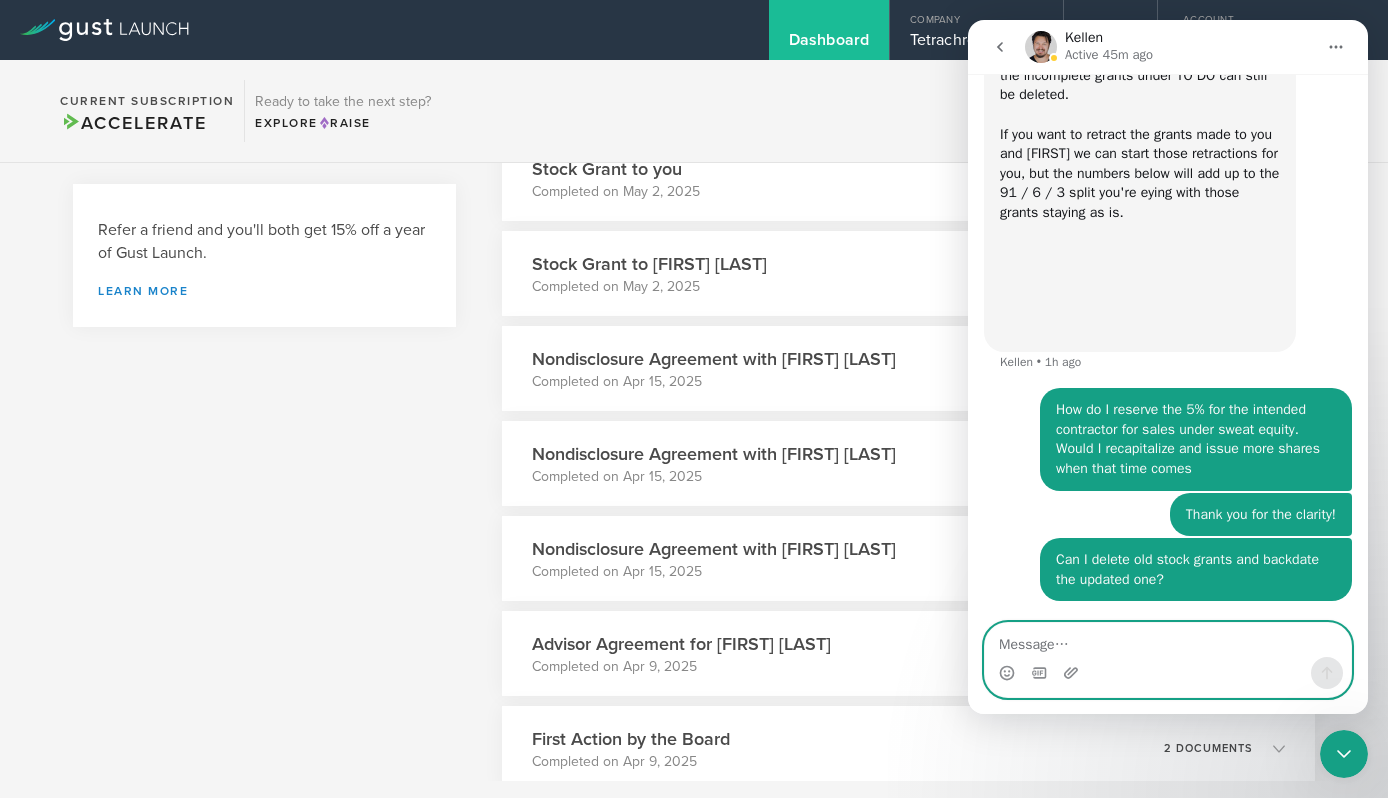 click at bounding box center (1168, 640) 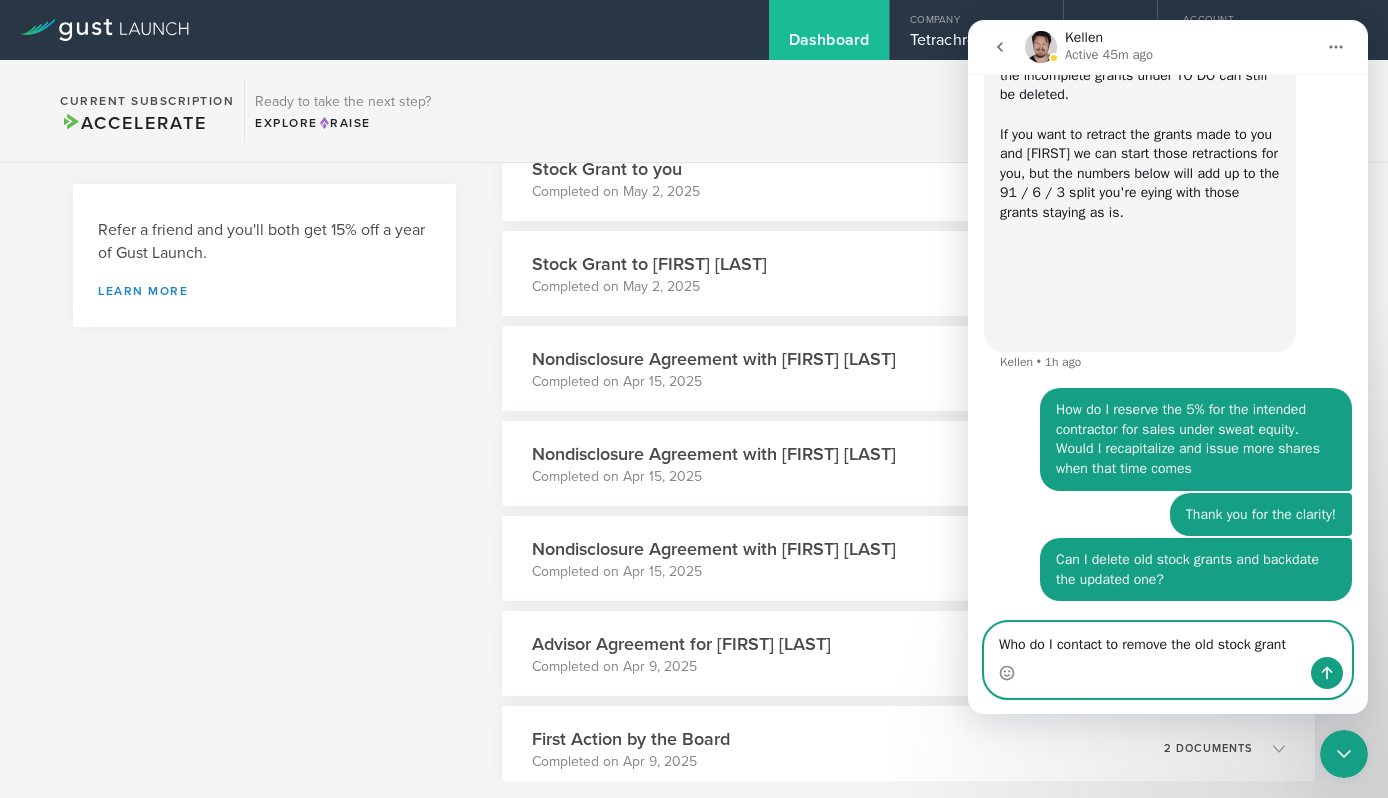 type on "Who do I contact to remove the old stock grants" 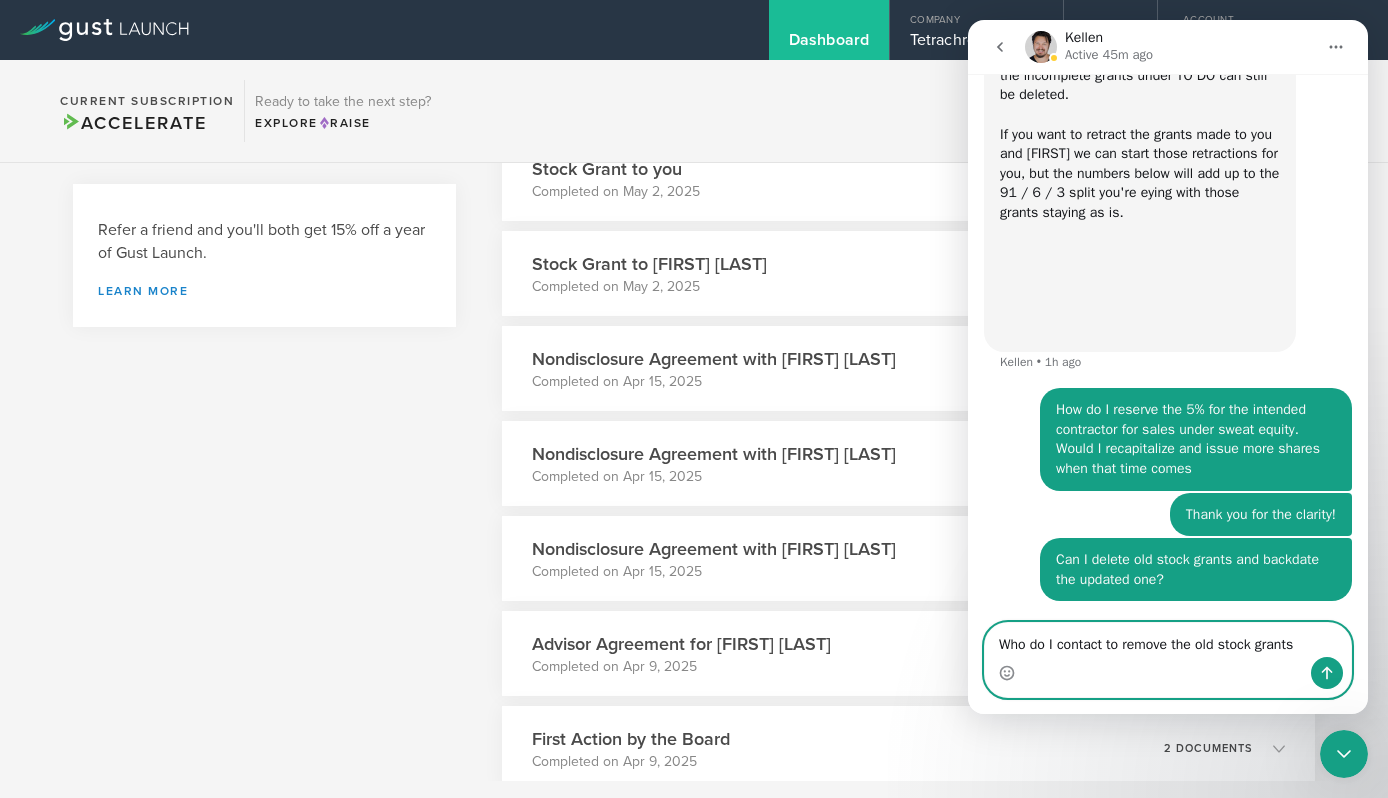 type 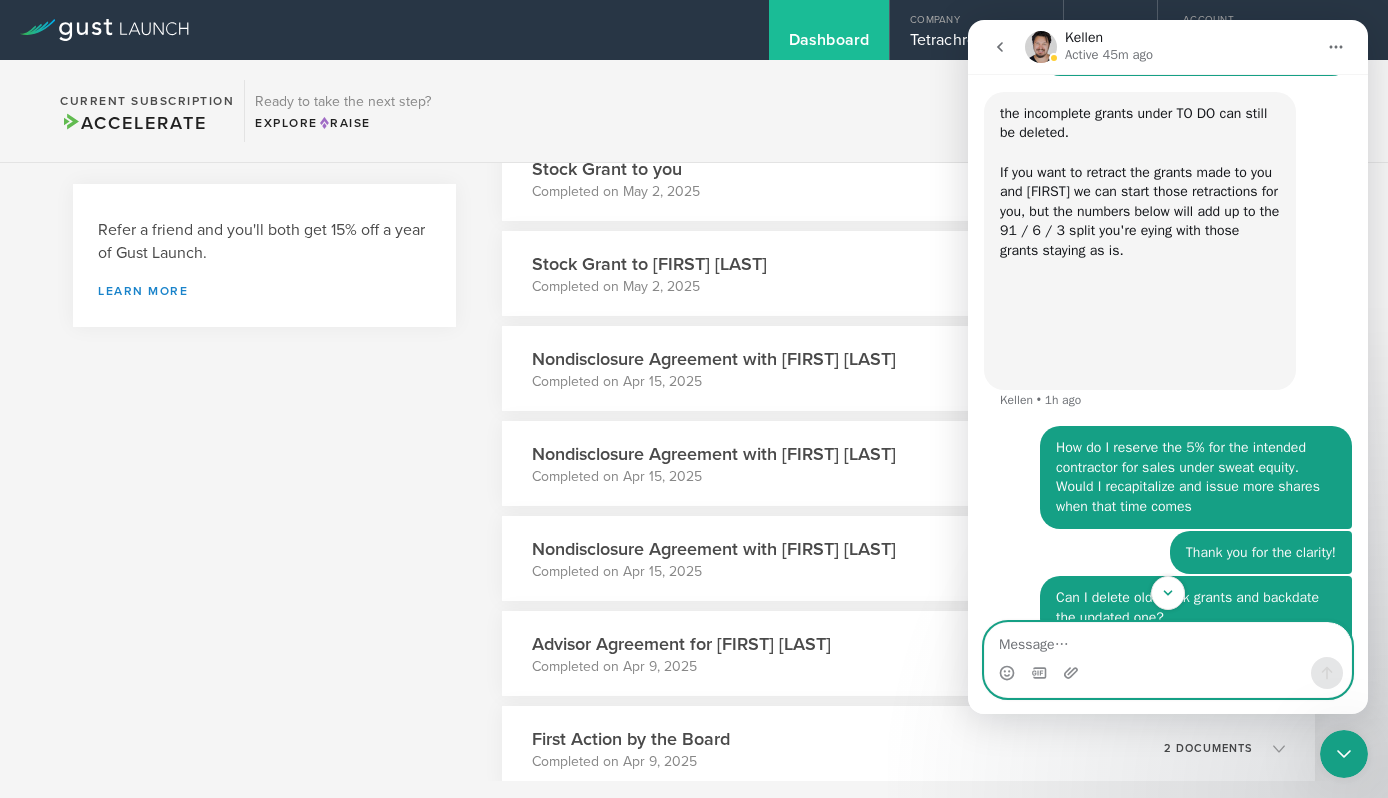 scroll, scrollTop: 4180, scrollLeft: 0, axis: vertical 